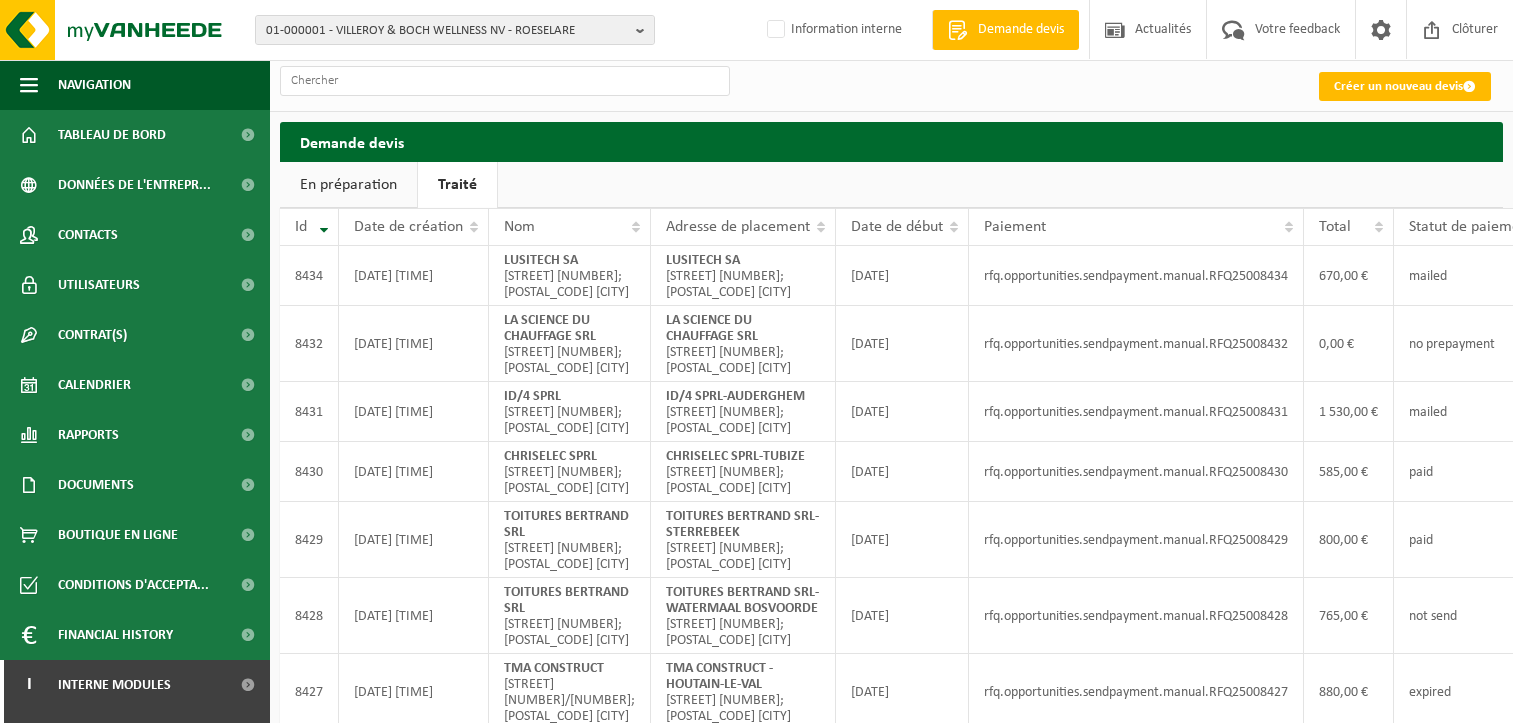 scroll, scrollTop: 0, scrollLeft: 0, axis: both 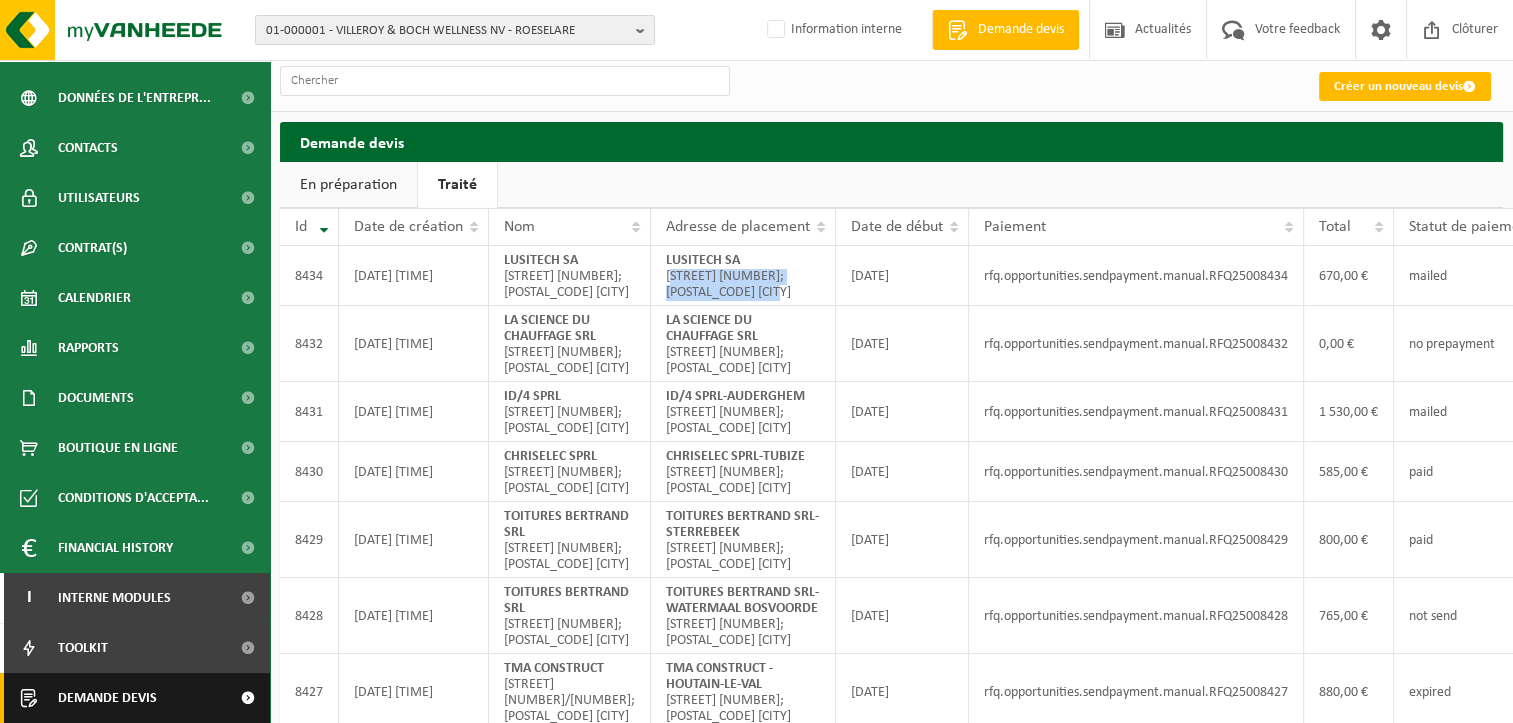 click on "Demande devis" at bounding box center (135, 698) 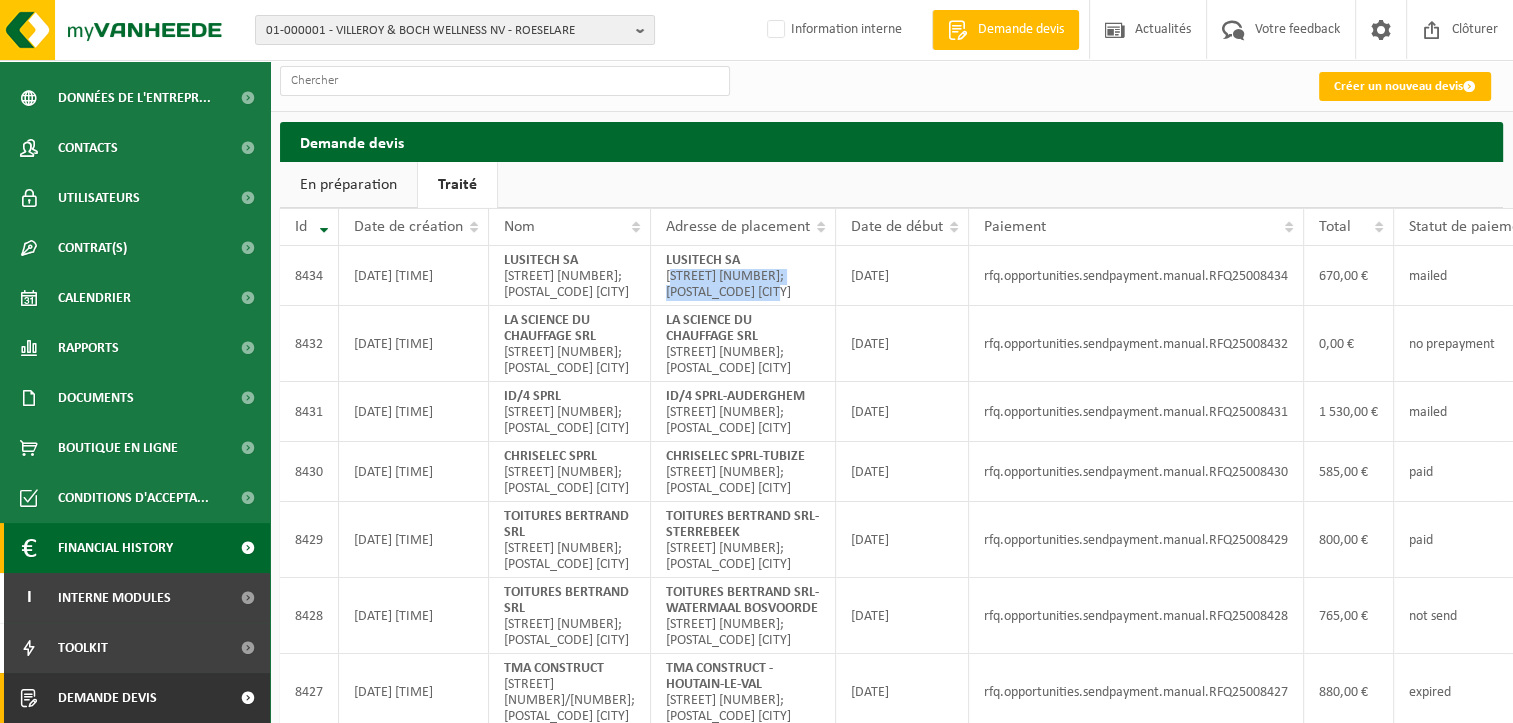 scroll, scrollTop: 154, scrollLeft: 0, axis: vertical 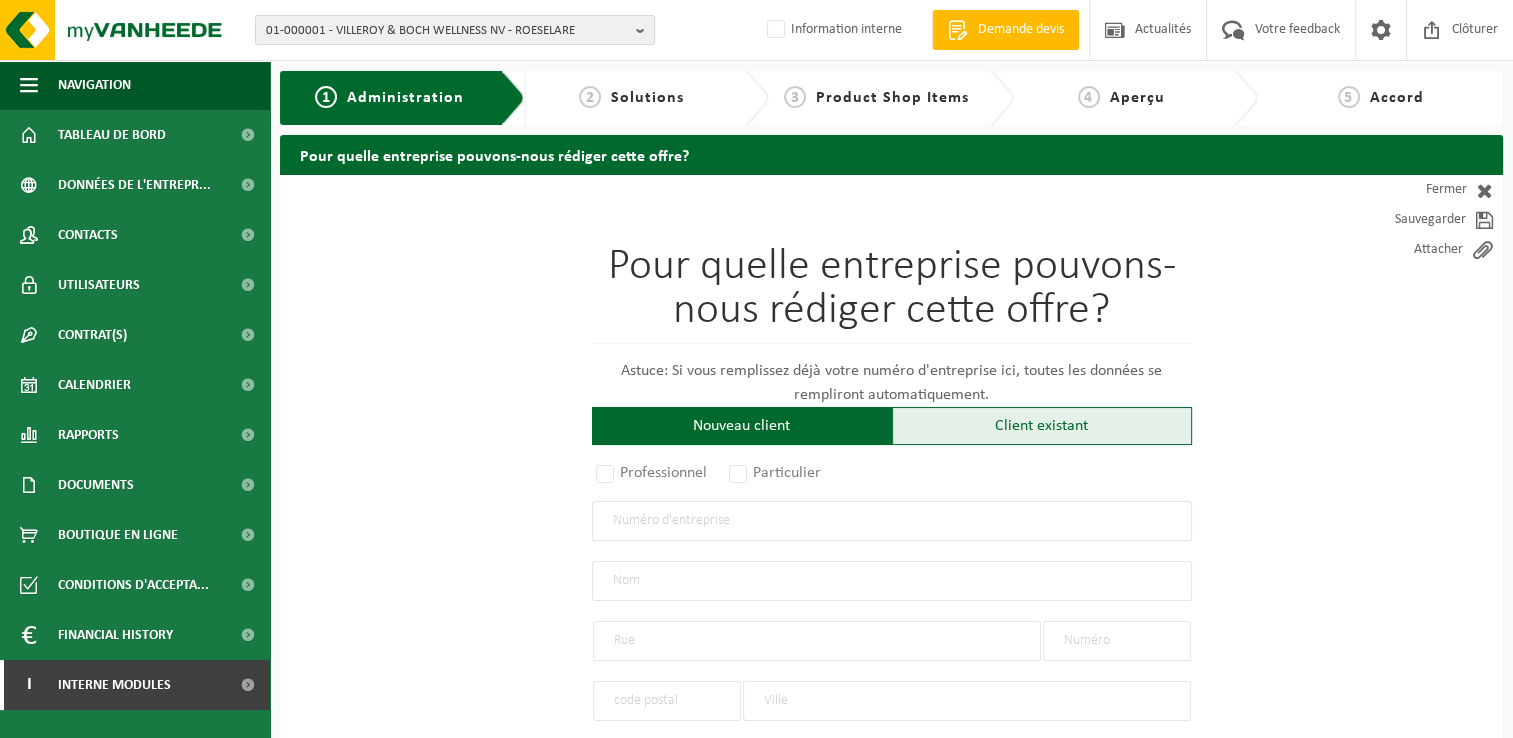 click on "Client existant" at bounding box center (1042, 426) 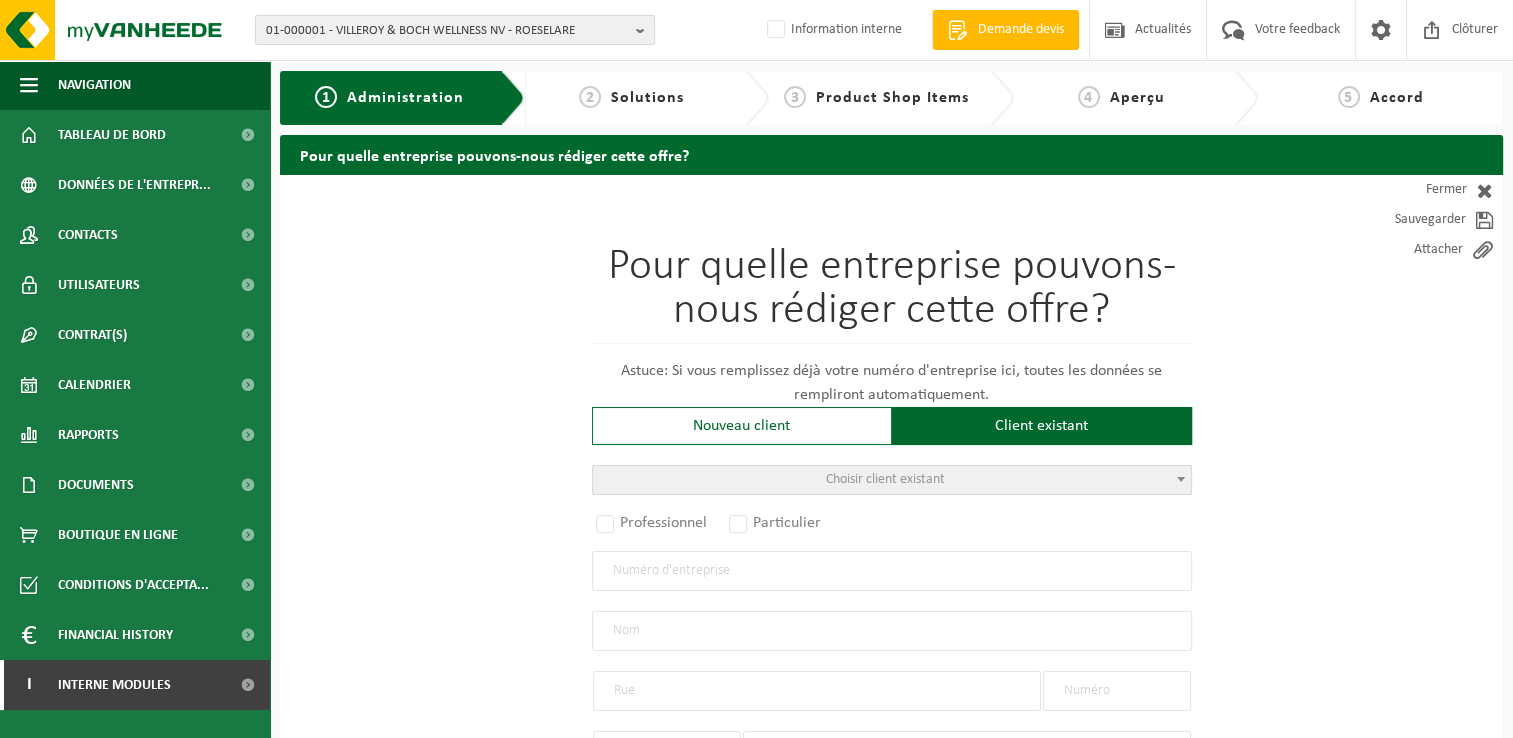click on "Choisir client existant" at bounding box center [892, 480] 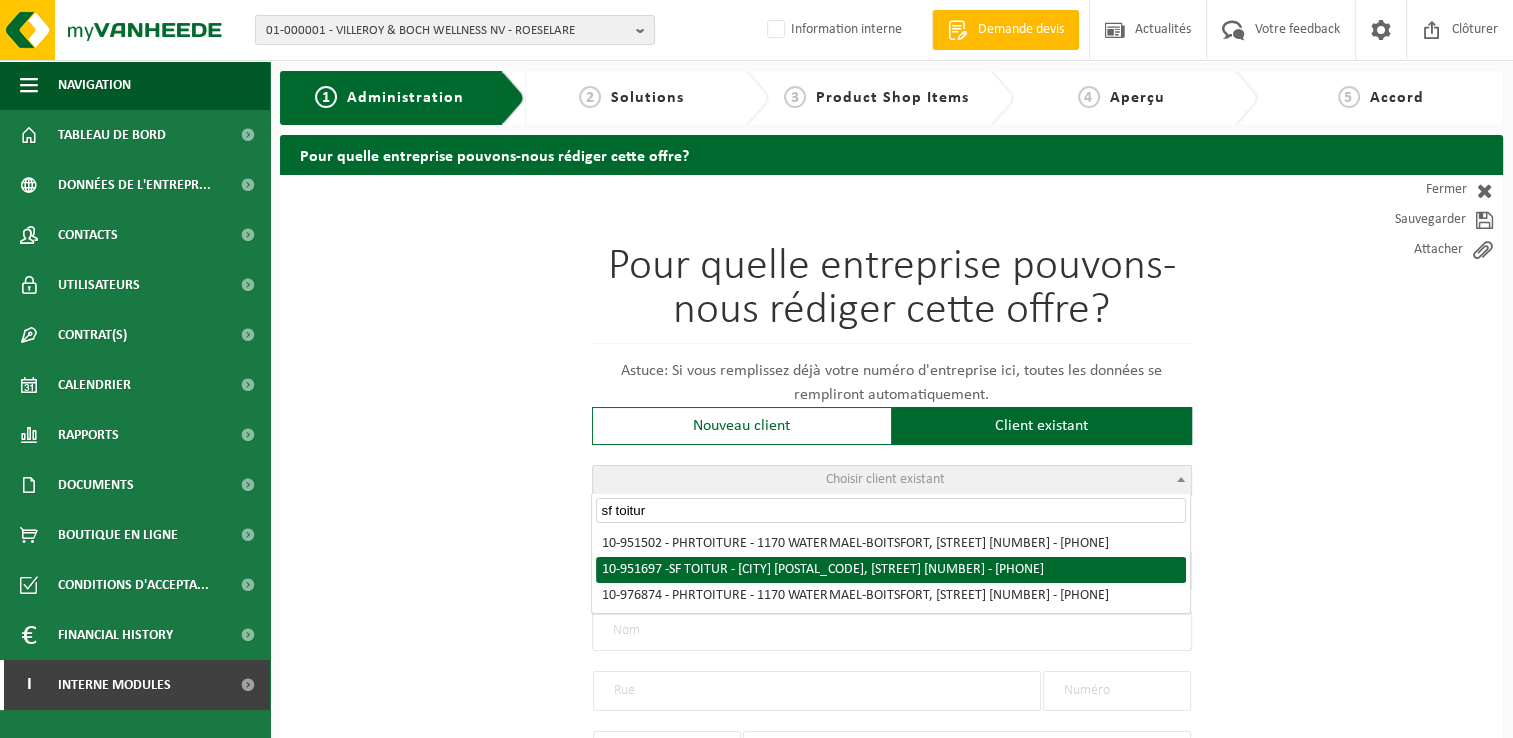 type on "sf toitur" 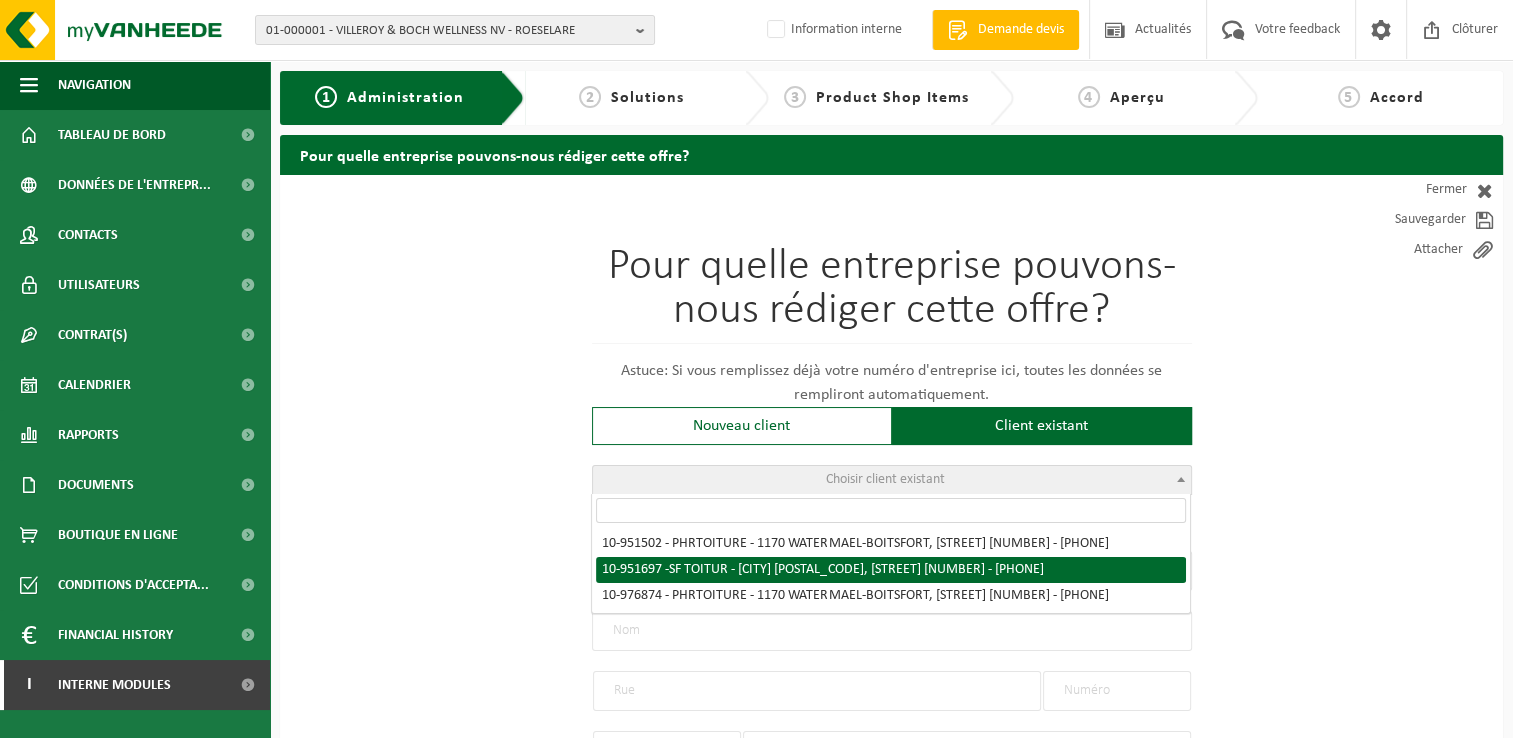 select on "146065" 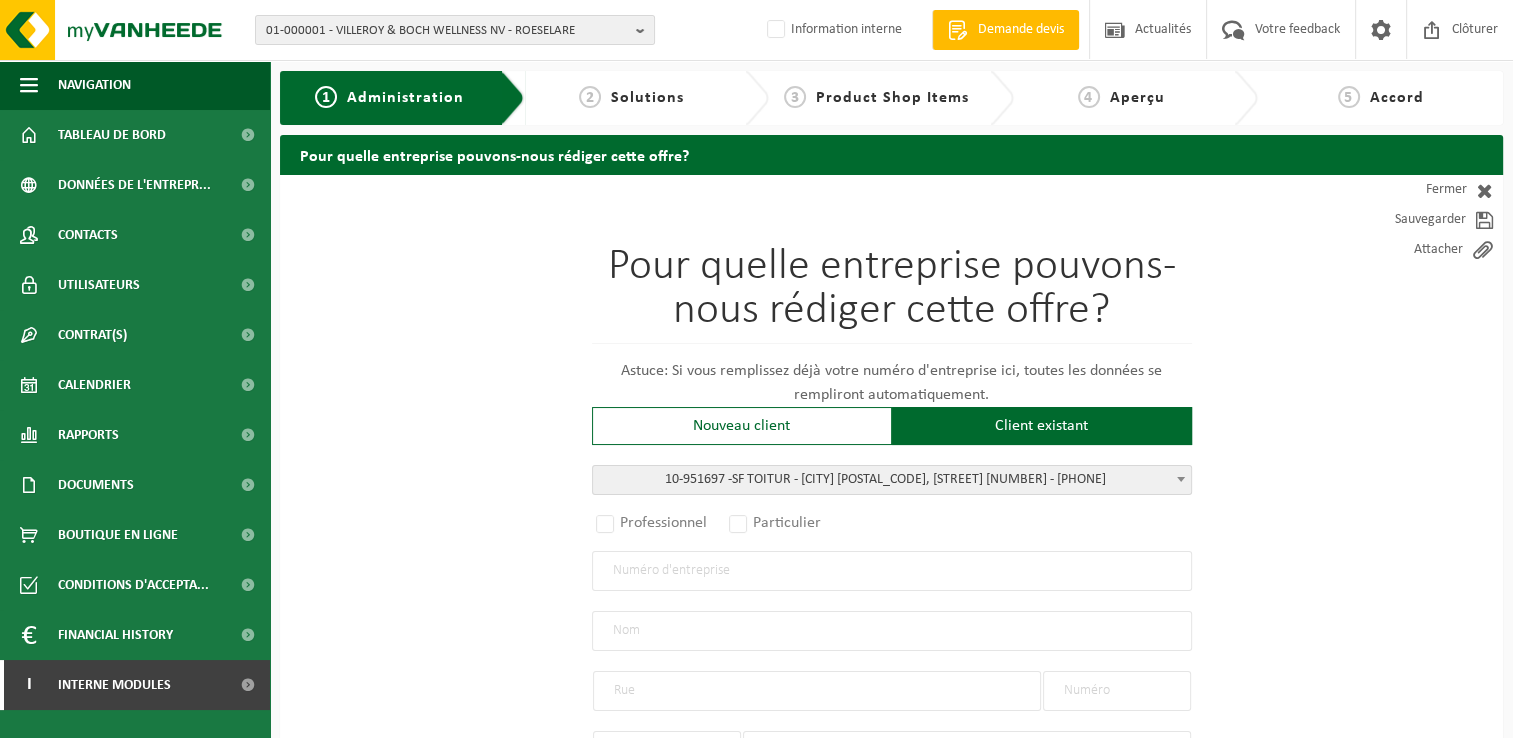 radio on "true" 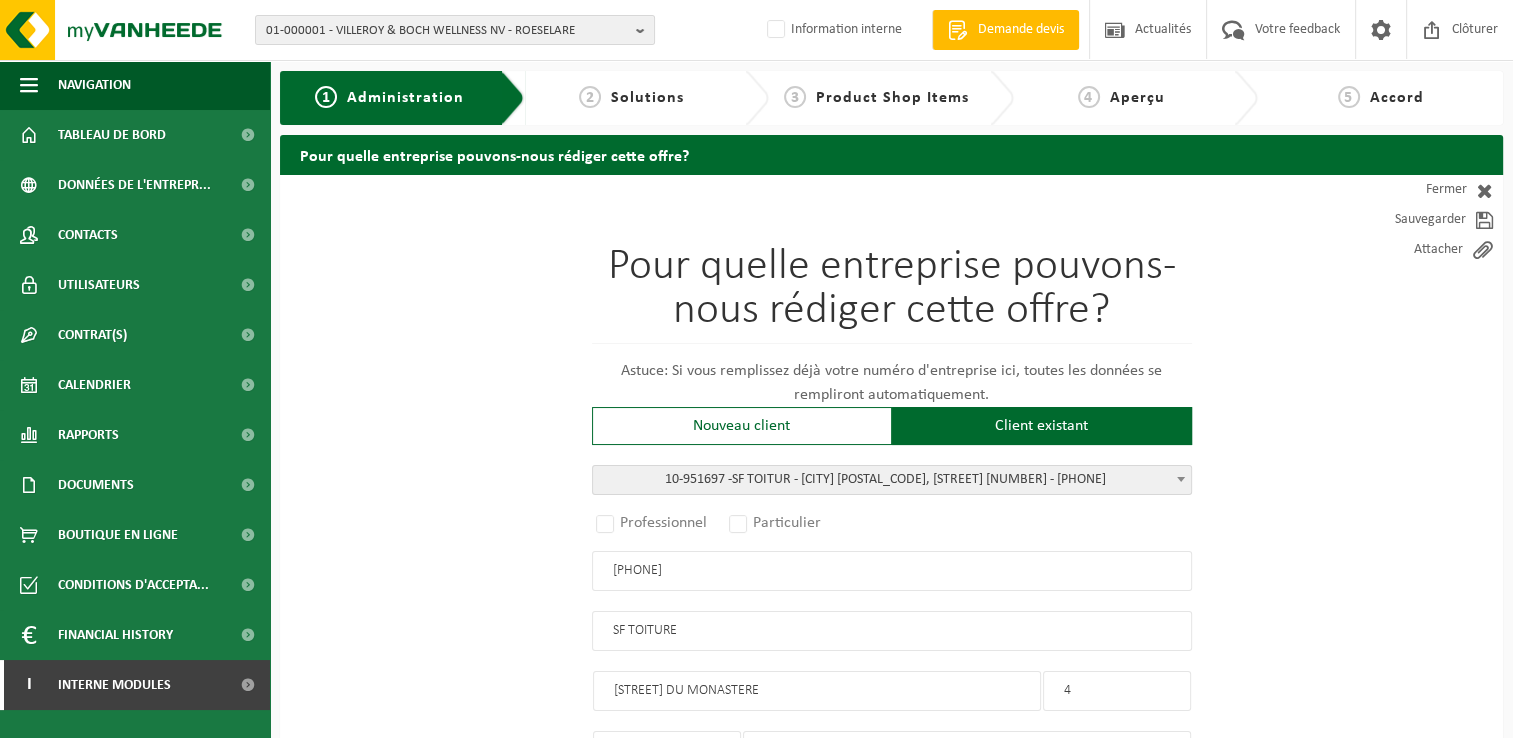 select on "11" 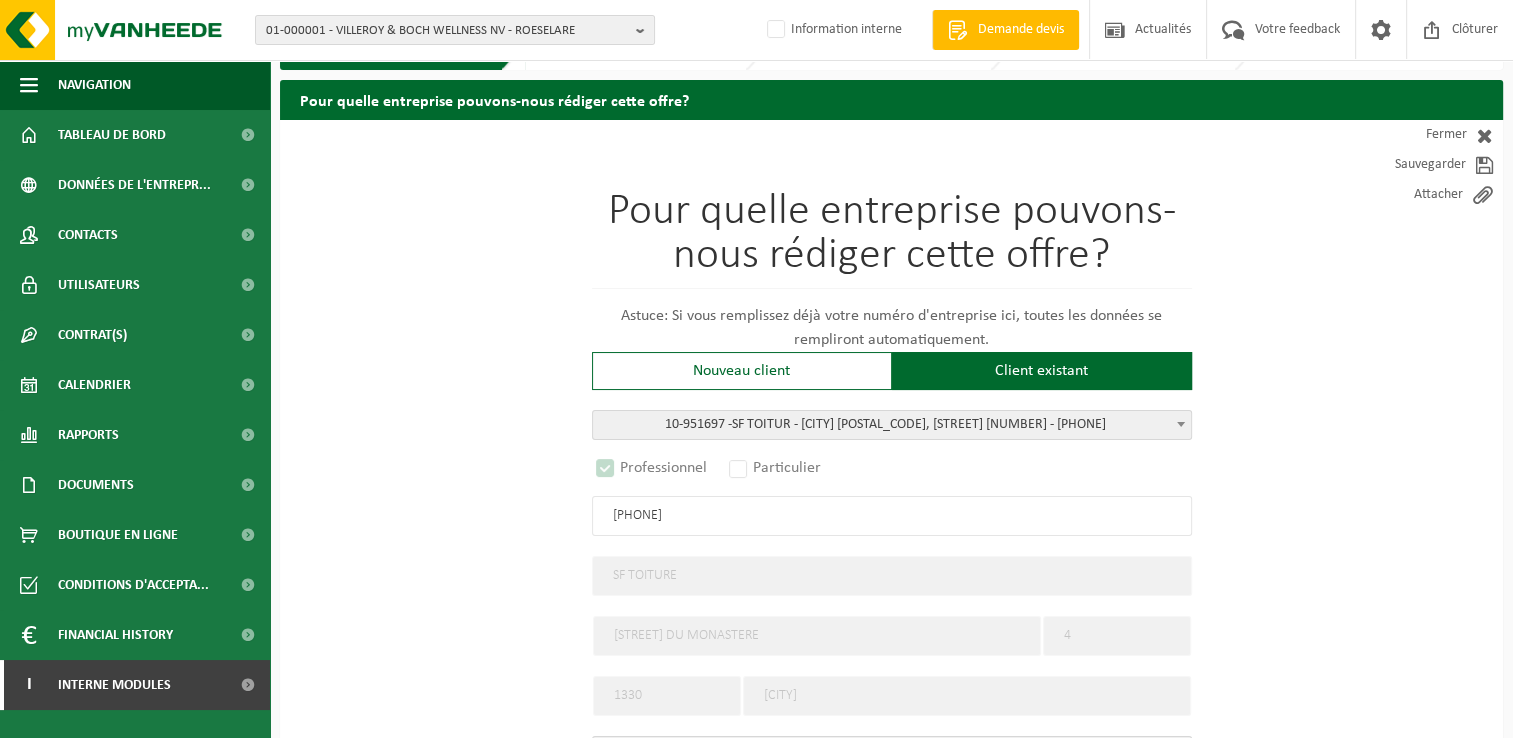 scroll, scrollTop: 121, scrollLeft: 0, axis: vertical 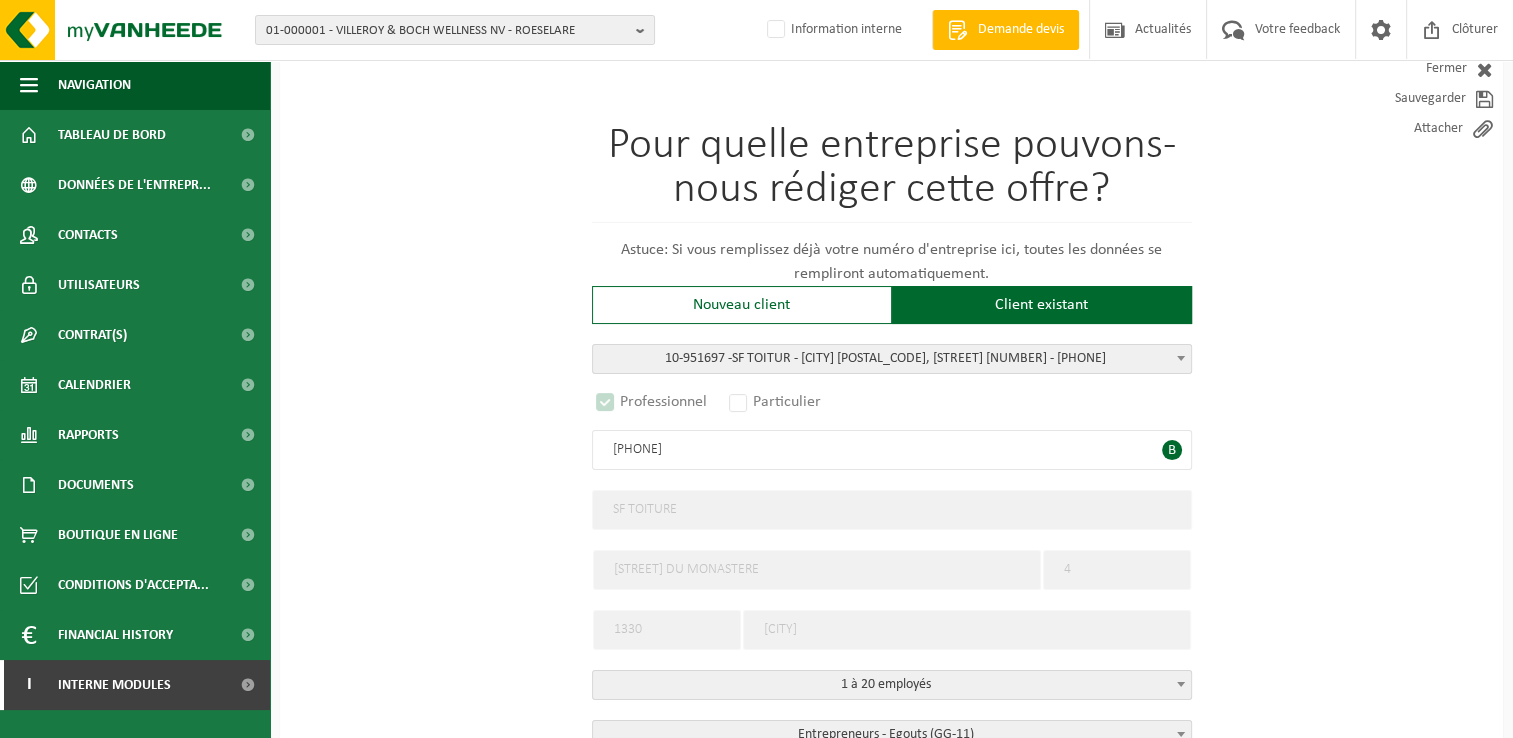 select on "D" 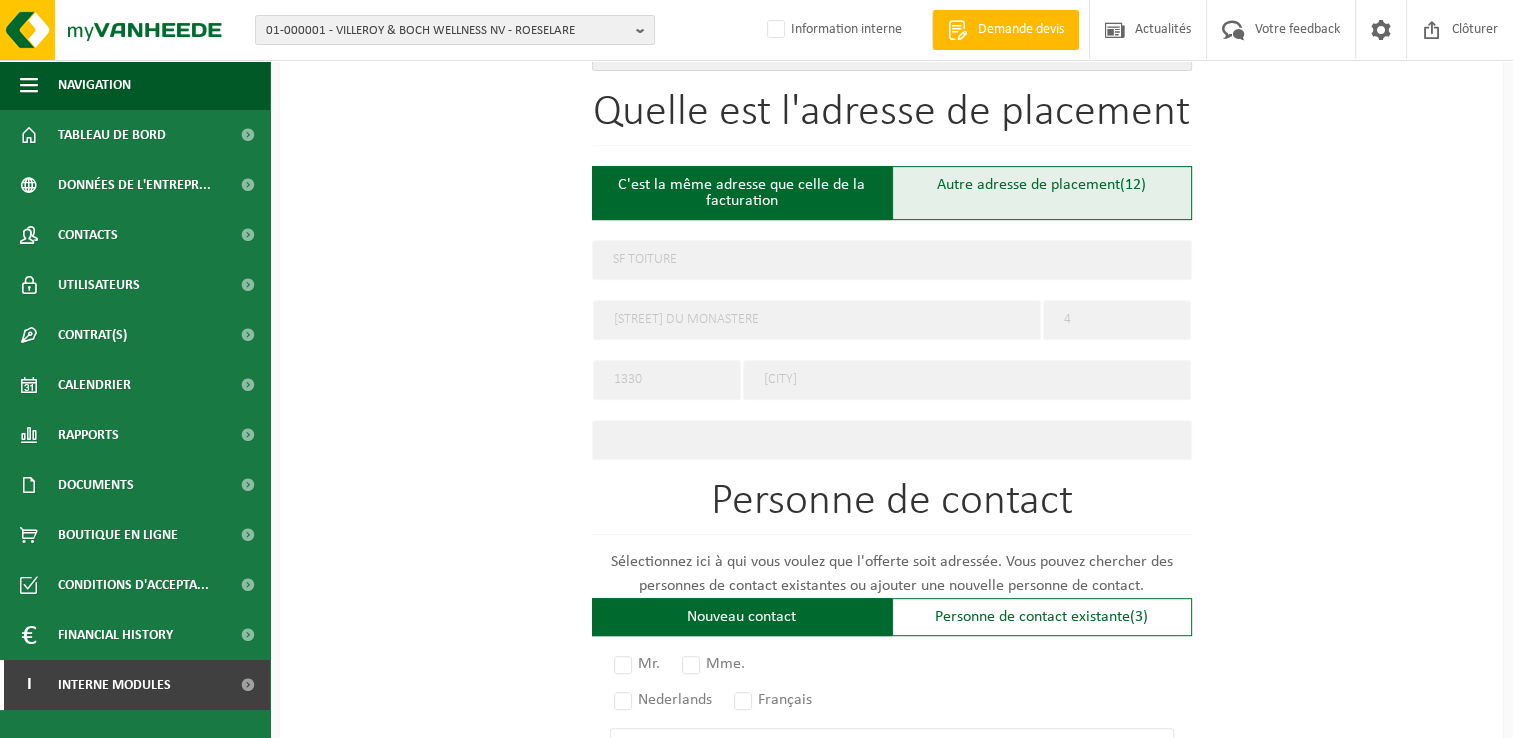 click on "Autre adresse de placement  (12)" at bounding box center (1042, 193) 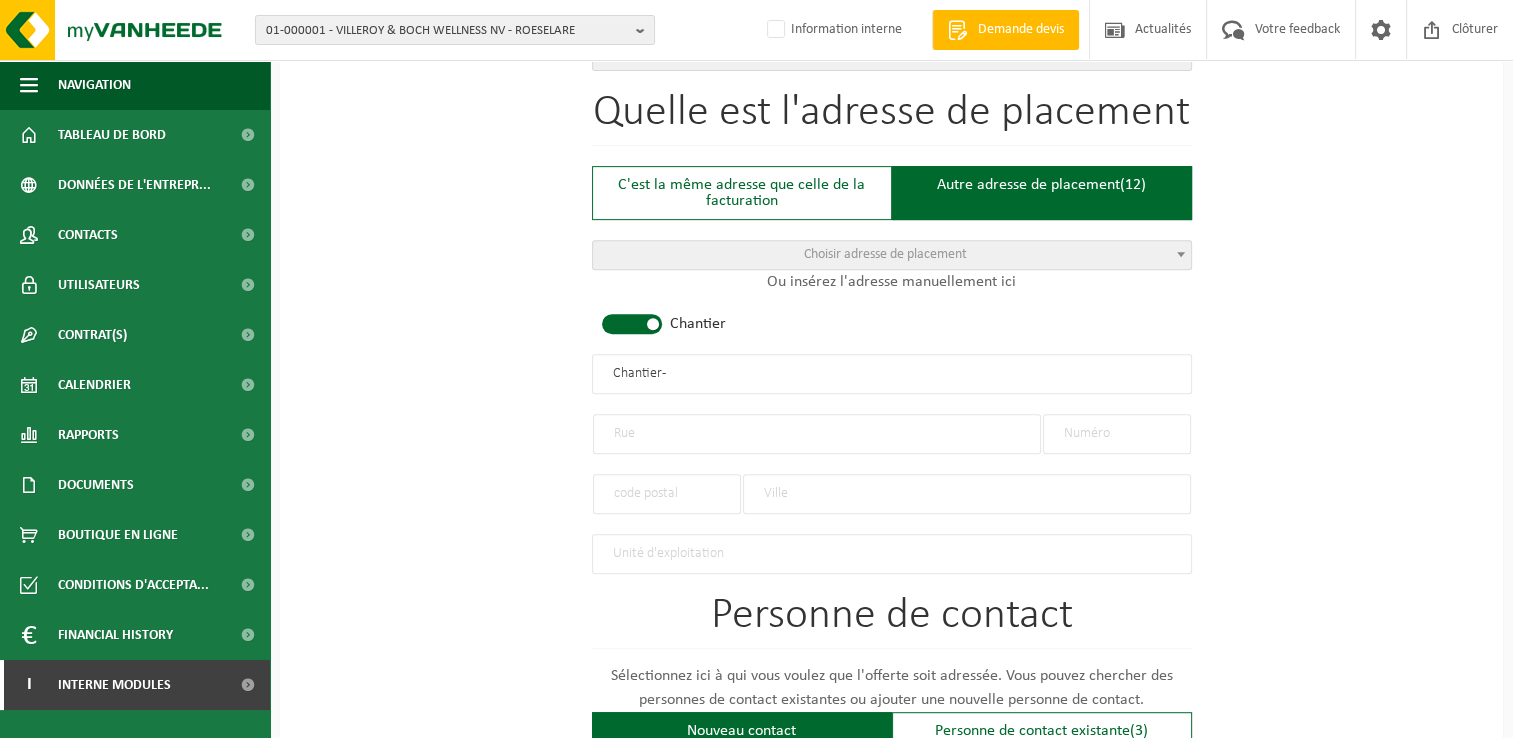 click at bounding box center [817, 434] 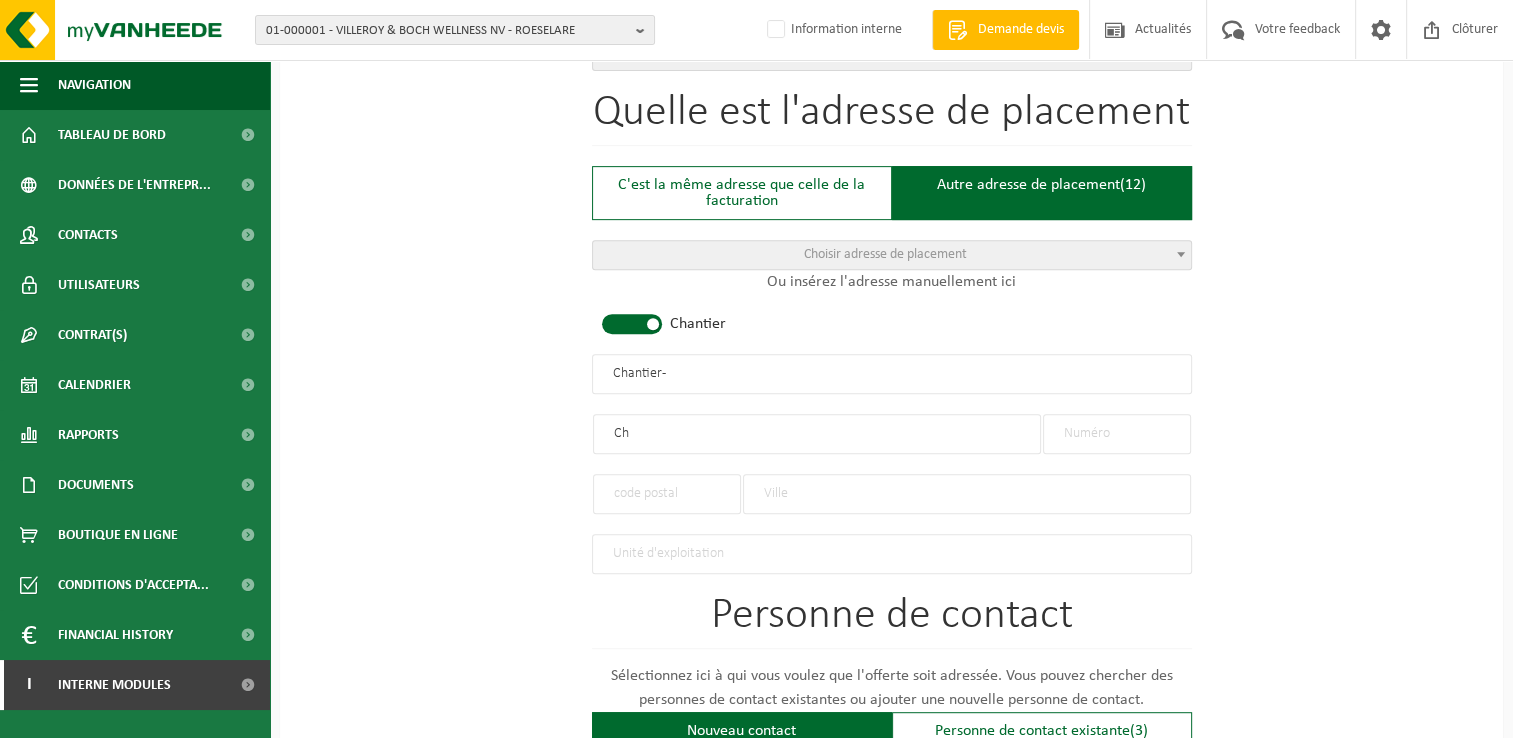 type on "C" 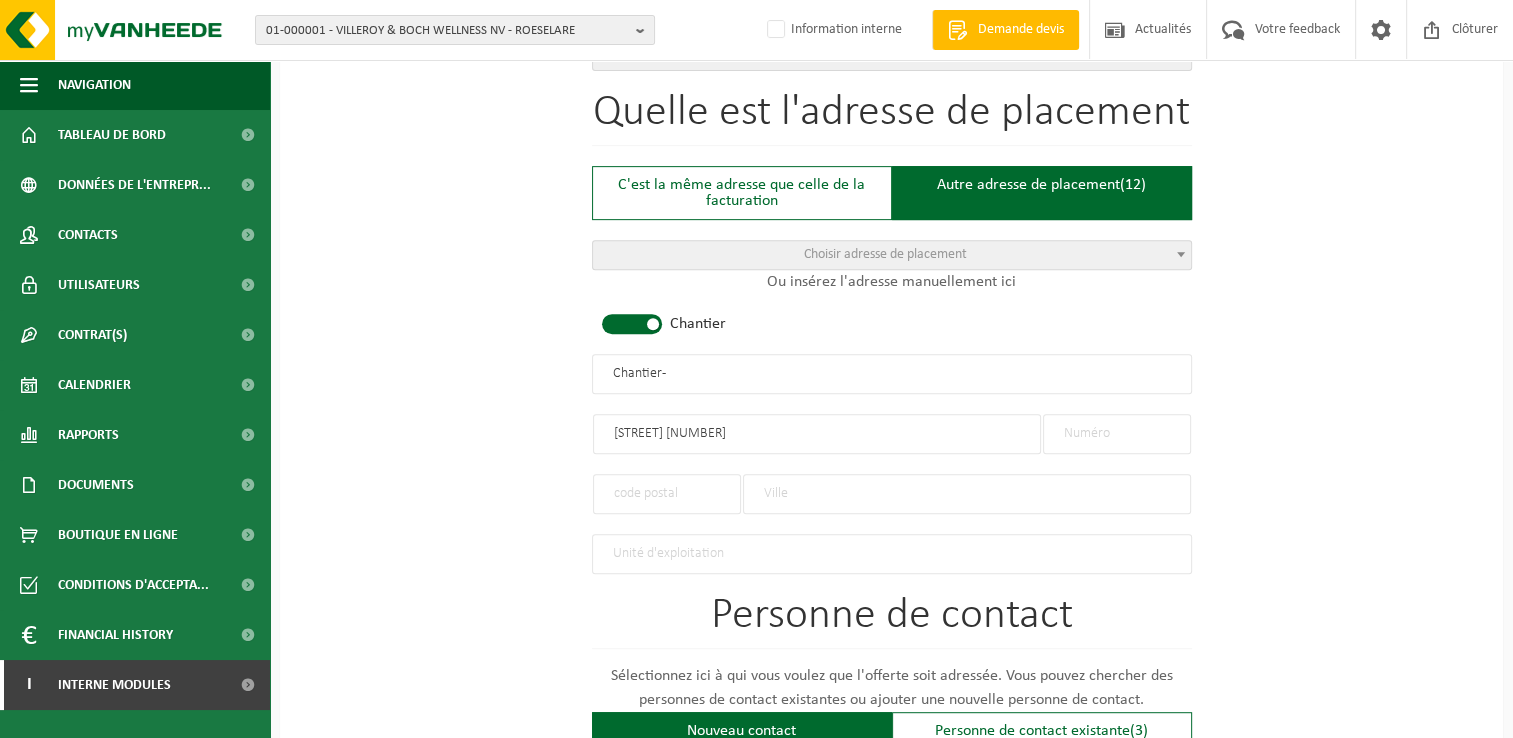 type on "Avenue de Woluwe Saint Lambert" 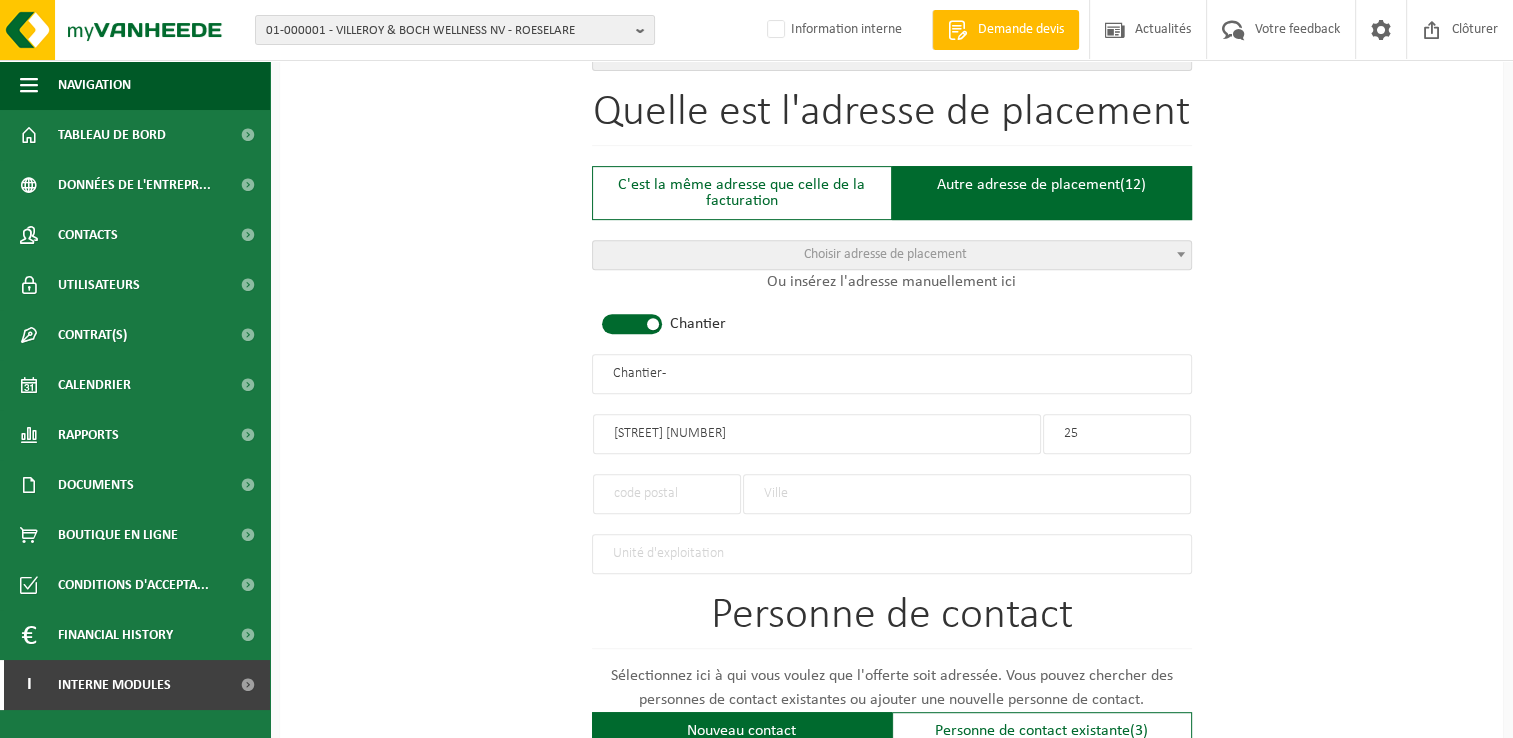 type on "25" 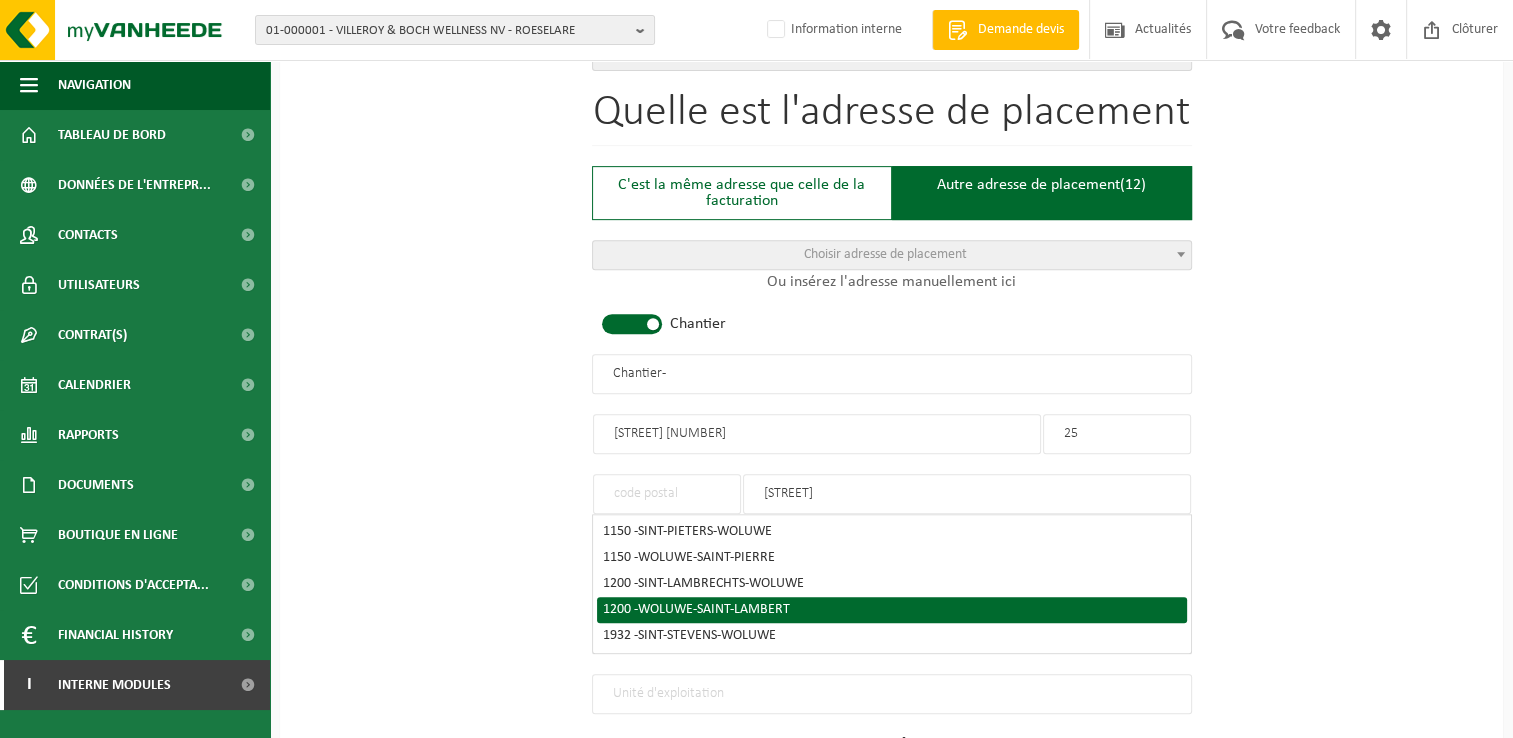 type on "woluw" 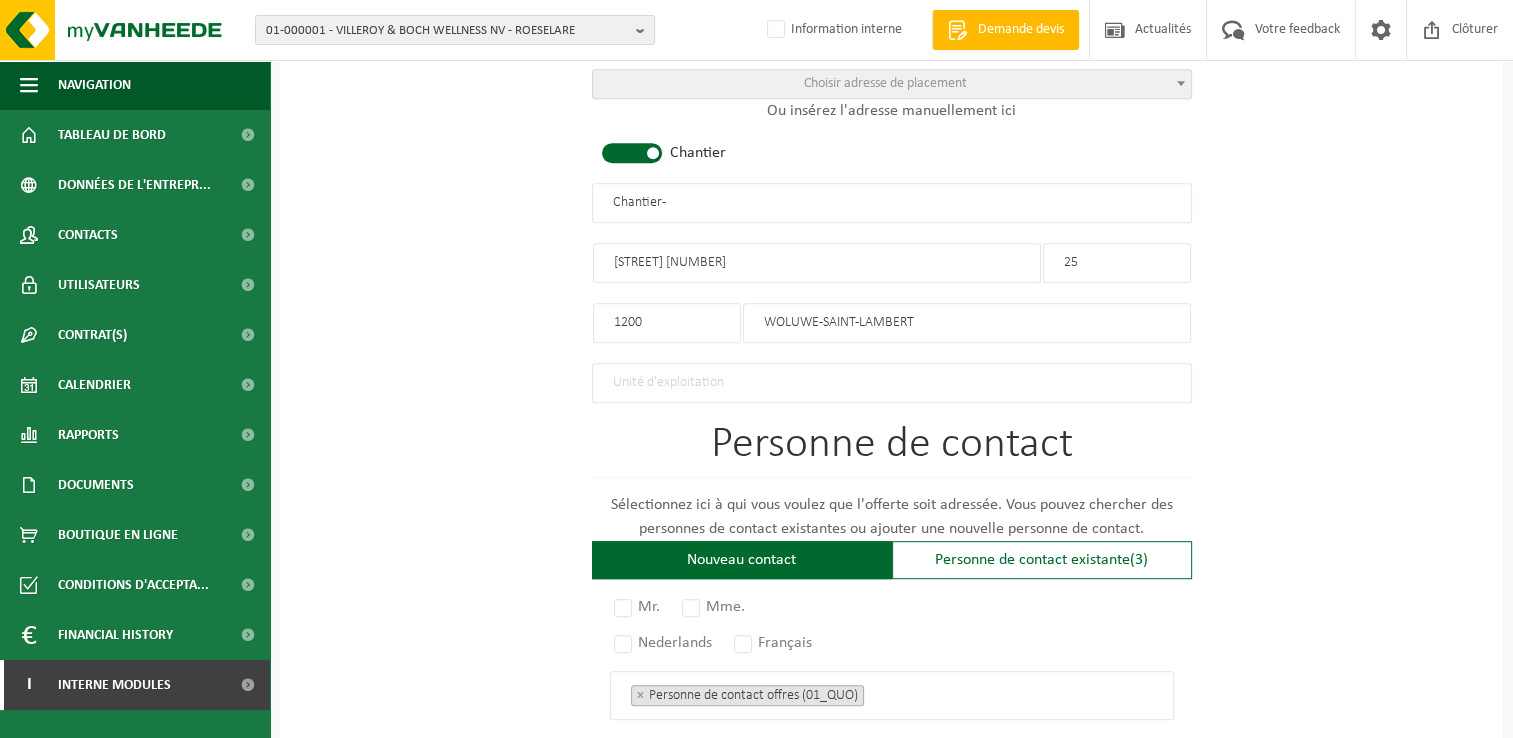 scroll, scrollTop: 1200, scrollLeft: 0, axis: vertical 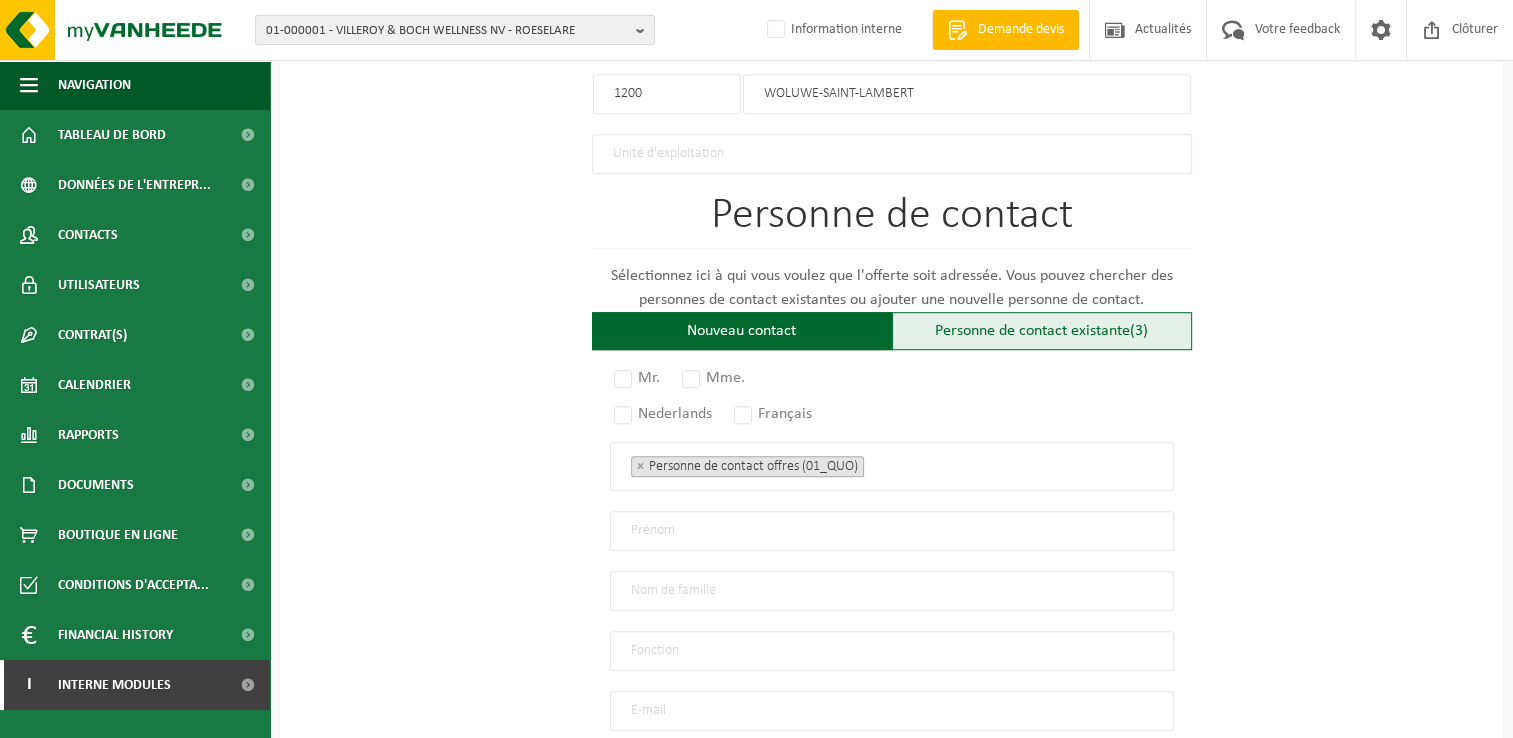 click on "Personne de contact existante  (3)" at bounding box center (1042, 331) 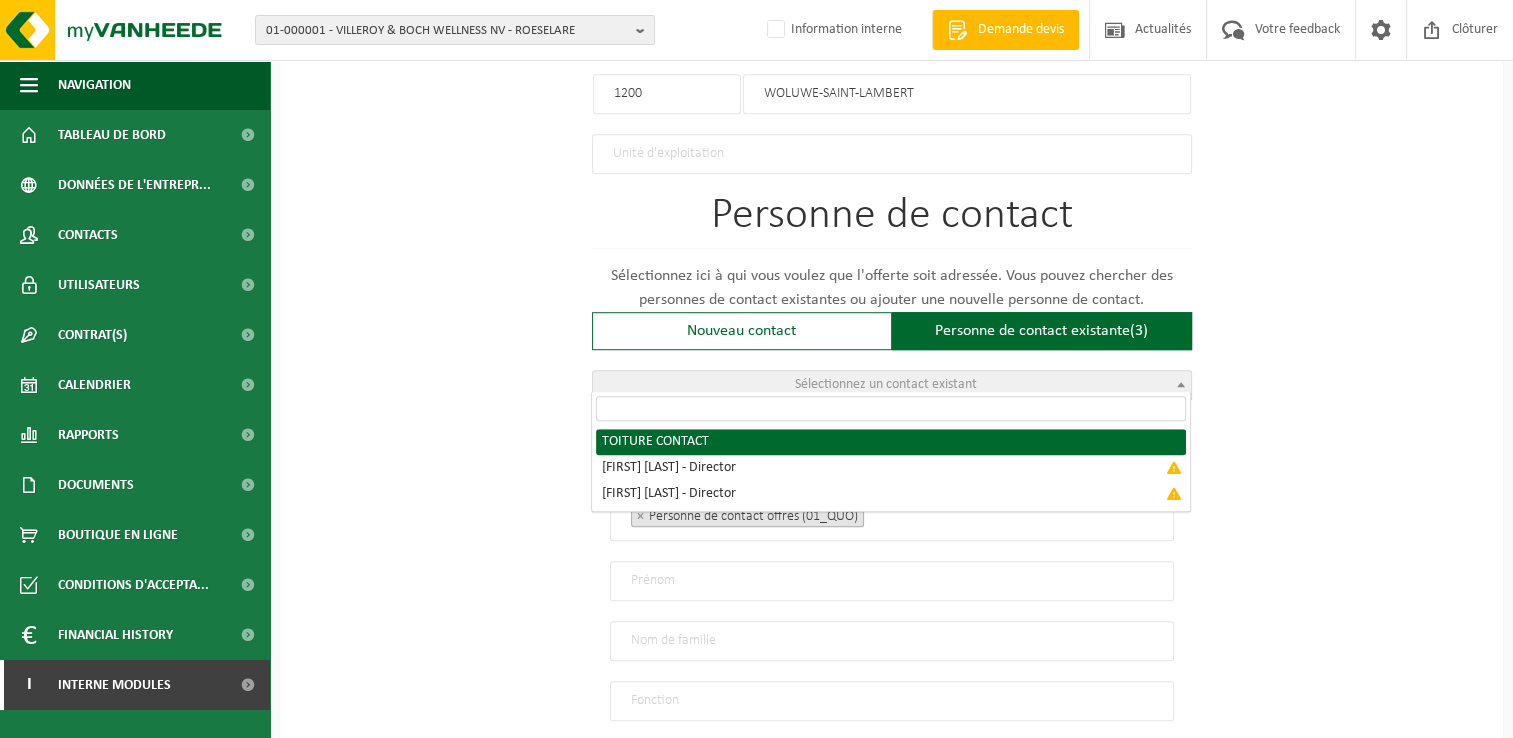 click on "Sélectionnez un contact existant" at bounding box center (886, 384) 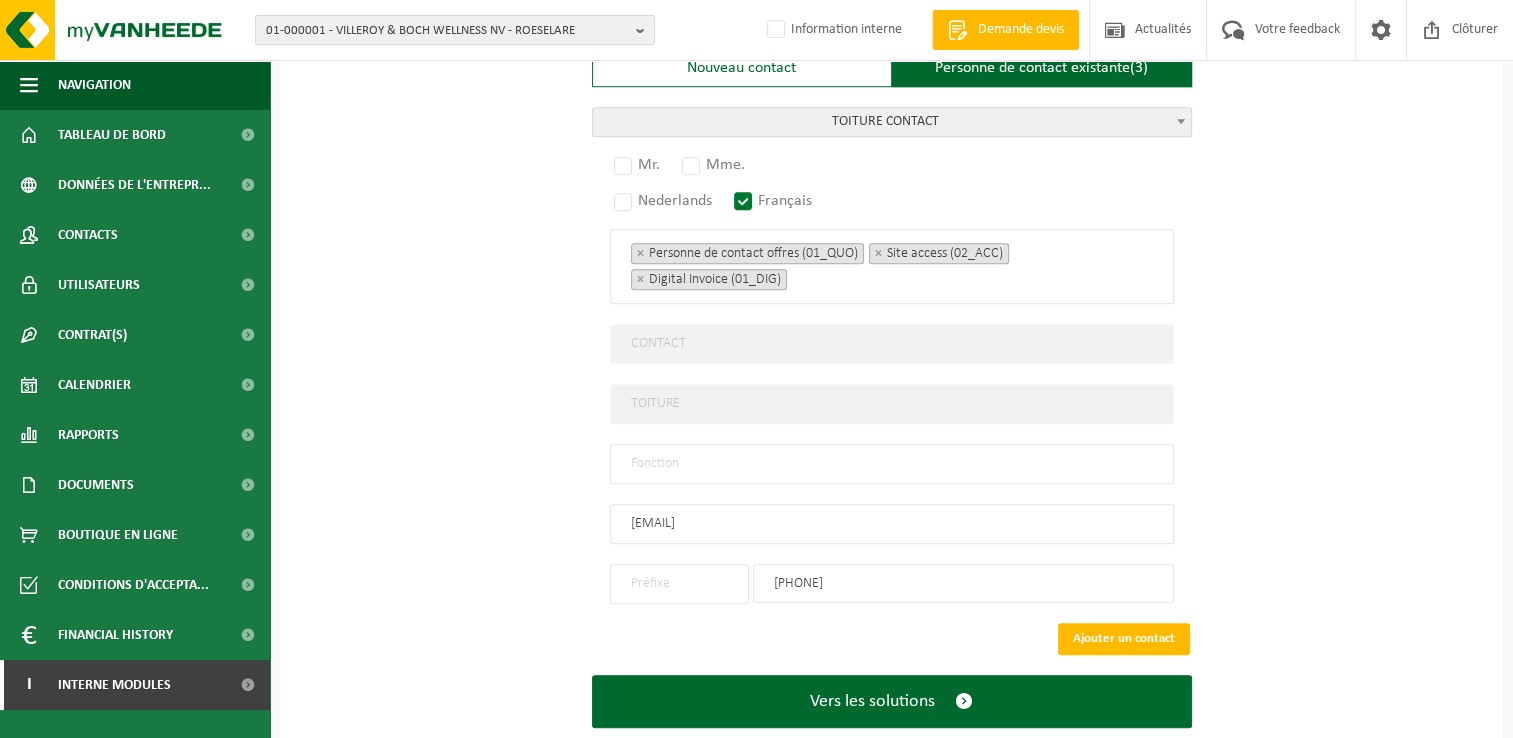scroll, scrollTop: 1497, scrollLeft: 0, axis: vertical 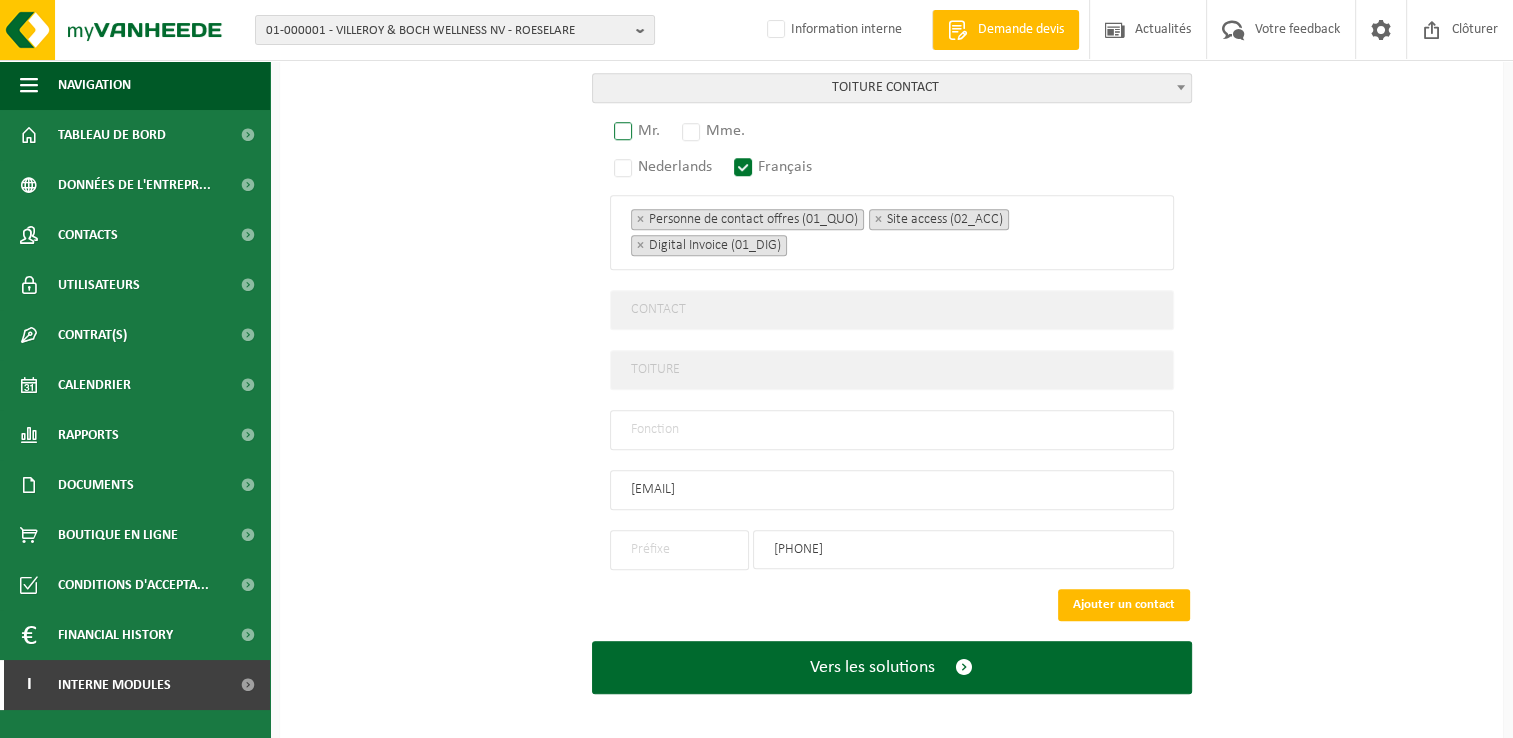 click on "Mr." at bounding box center [638, 131] 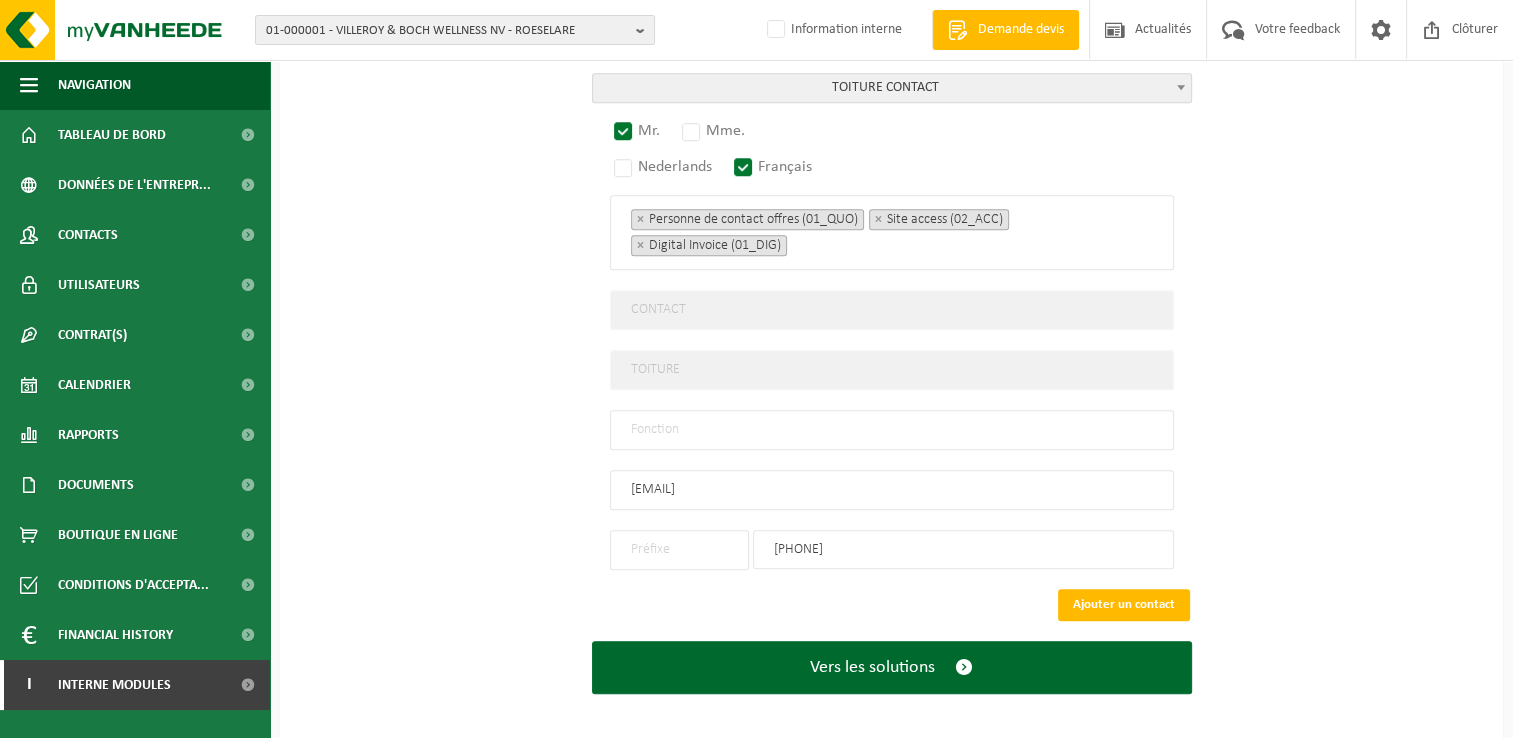 click at bounding box center (679, 550) 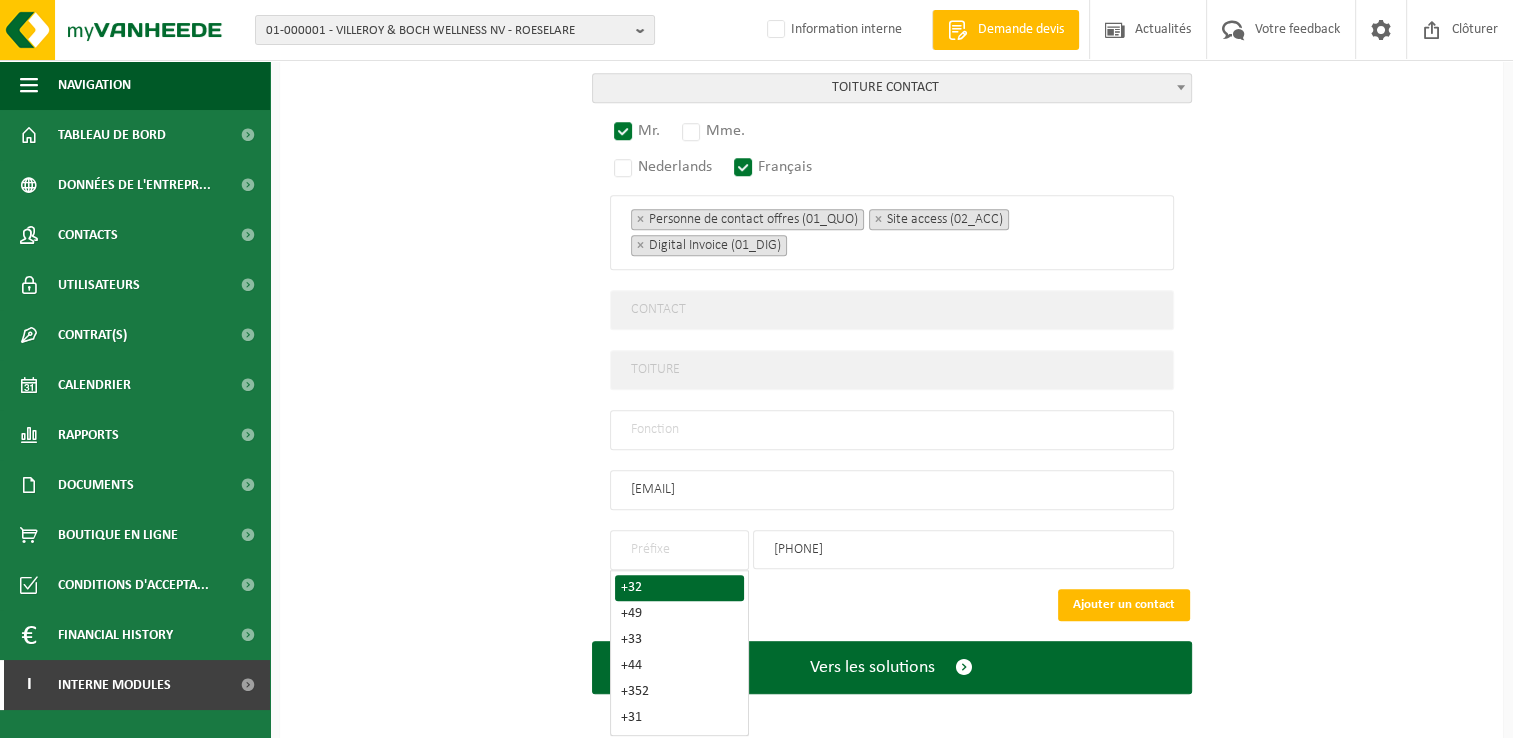 click on "+32" at bounding box center [679, 588] 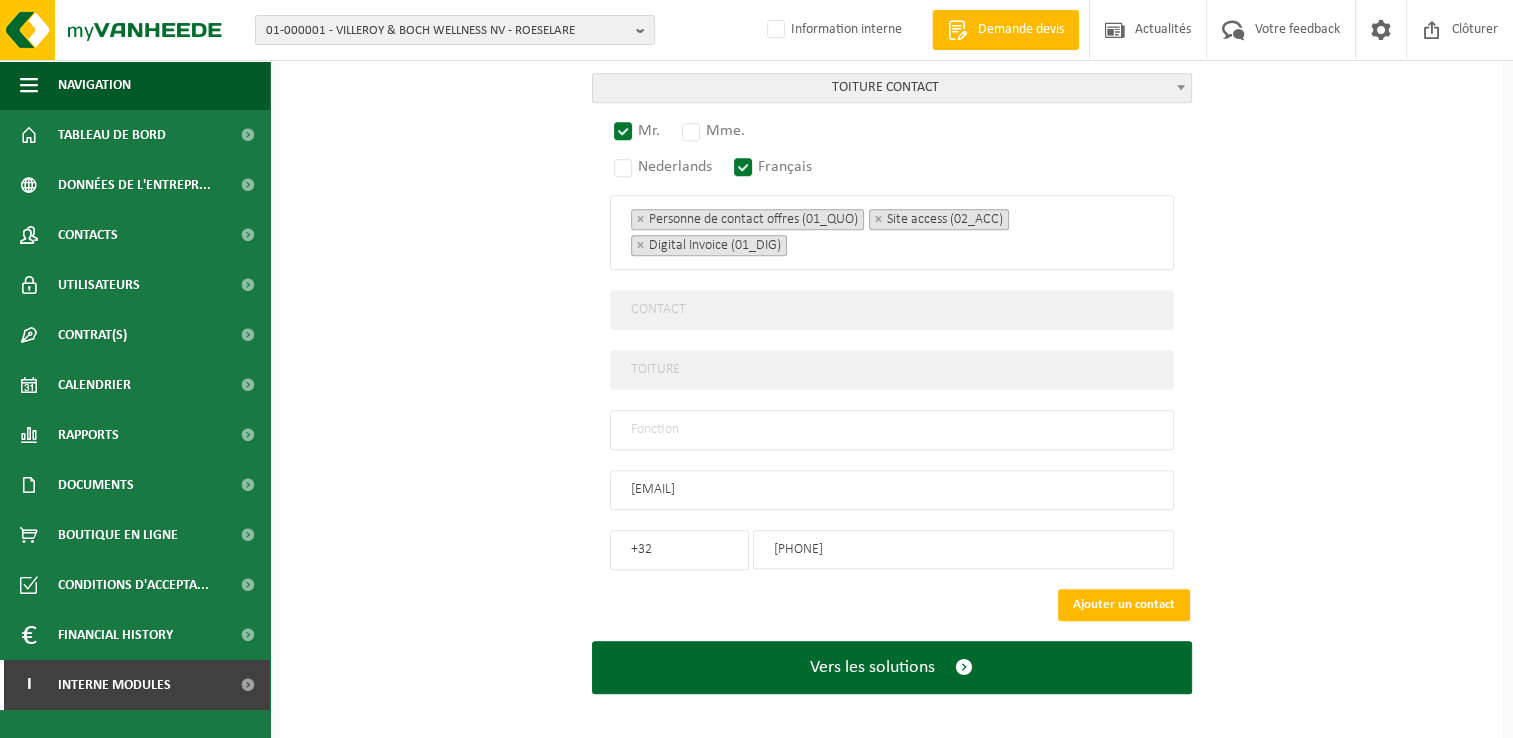 drag, startPoint x: 688, startPoint y: 410, endPoint x: 688, endPoint y: 421, distance: 11 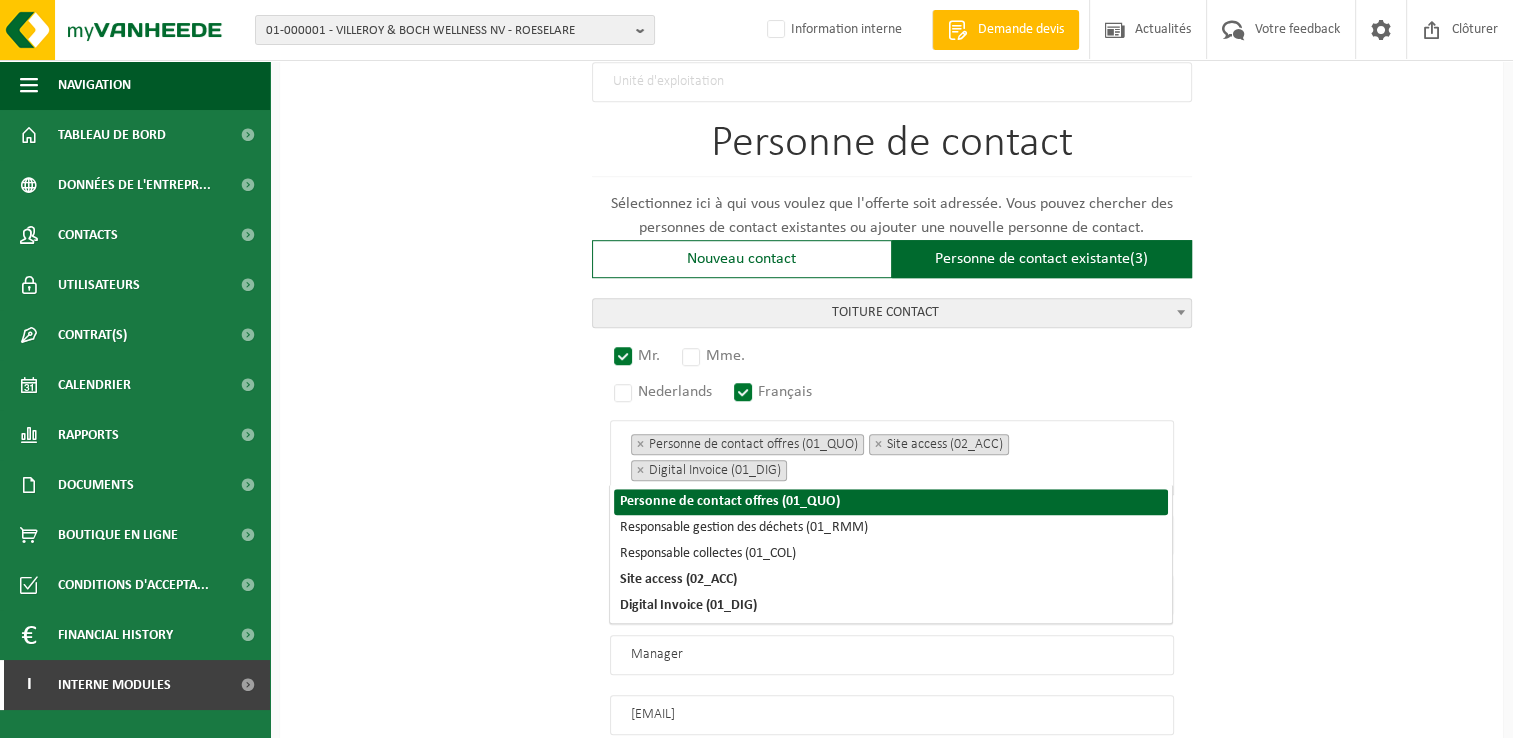 scroll, scrollTop: 1407, scrollLeft: 0, axis: vertical 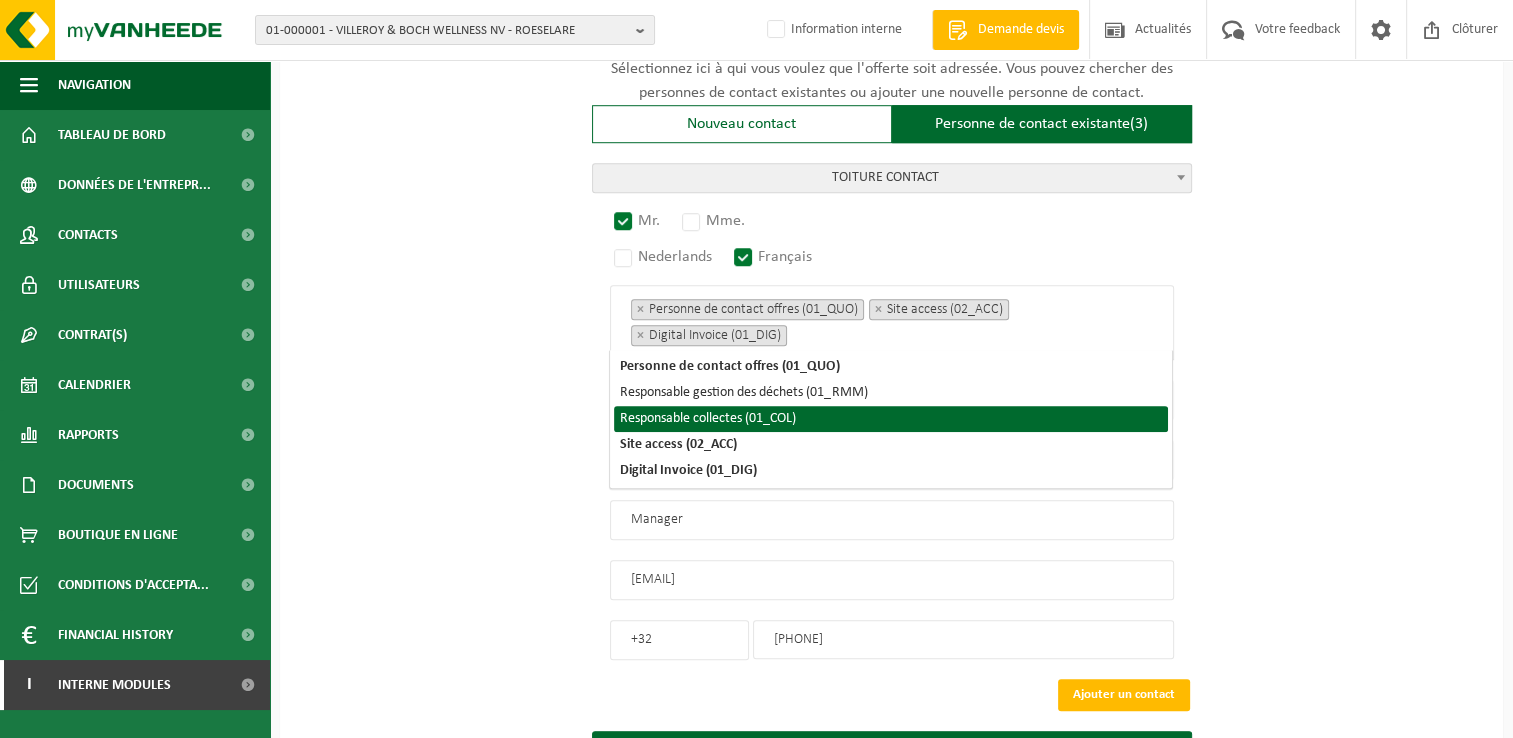 click on "Pour quelle entreprise pouvons-nous rédiger cette offre?    Astuce: Si vous remplissez déjà votre numéro d'entreprise ici, toutes les données se rempliront automatiquement.        Nouveau client   Client existant           Choisir client existant   10-951697 - <span class="highlight">SF</span> <span class="highlight">TO<span class="highlight">ITUR</span></span>E - 1330 RIXENSART, RUE DU MONASTERE 4 - 0752776616 10-951697 -  SF   TO ITUR E - 1330 RIXENSART, RUE DU MONASTERE 4 - 0752776616            Professionnel       Particulier          0752.776.616         B           SF TOITURE                 RUE DU MONASTERE       4           1330       RIXENSART               1 à 20 employés   20 à 50 employés   50 à 250 employés   Plus de 250 employés   Privé   1 à 20 employés               Culture du riz (NACE-0112)   Culture de légumes, de melons, de racines et de tubercules (NACE-0113)   Culture de la canne à sucre (NACE-0114)   Culture du tabac (NACE-0115)" at bounding box center [891, -199] 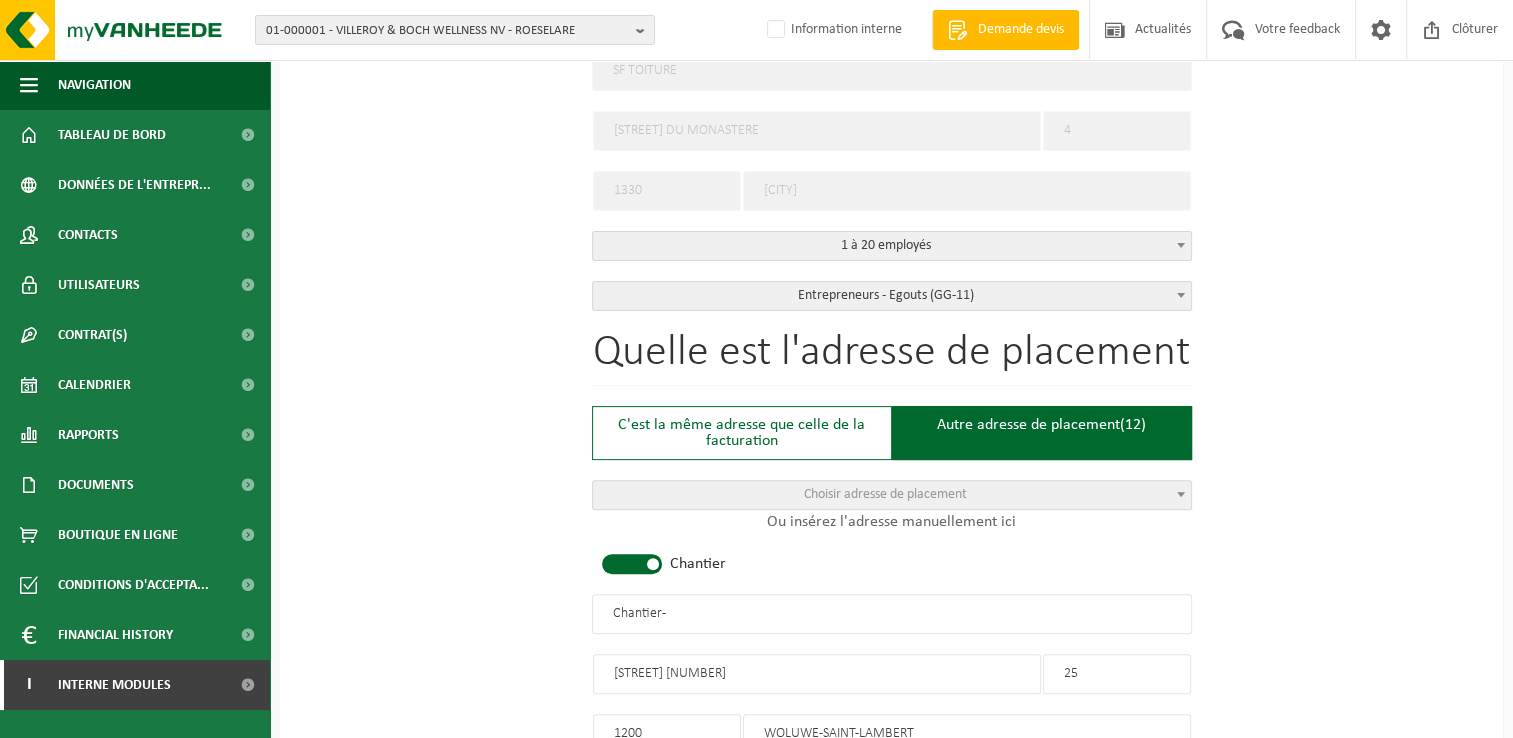 scroll, scrollTop: 707, scrollLeft: 0, axis: vertical 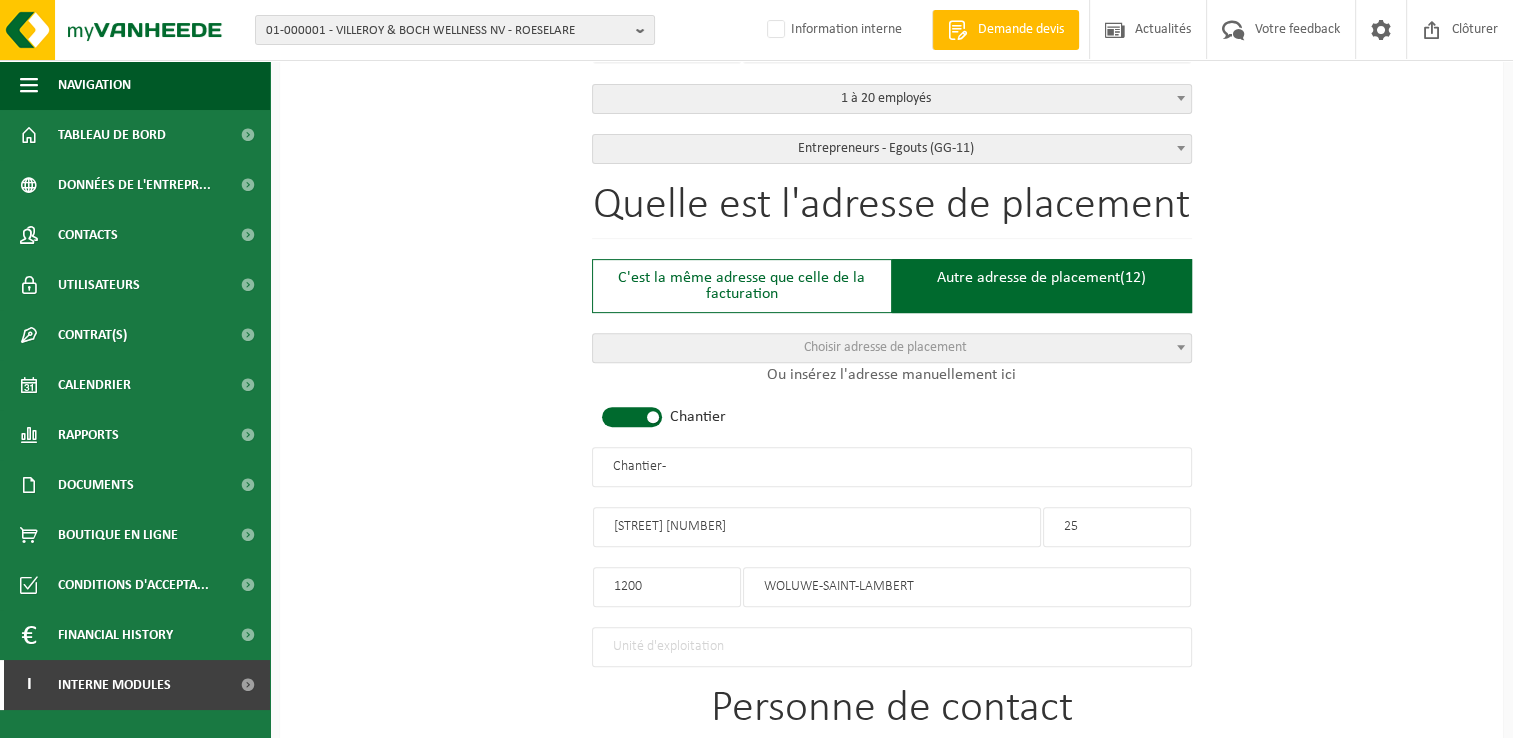 drag, startPoint x: 699, startPoint y: 462, endPoint x: 510, endPoint y: 462, distance: 189 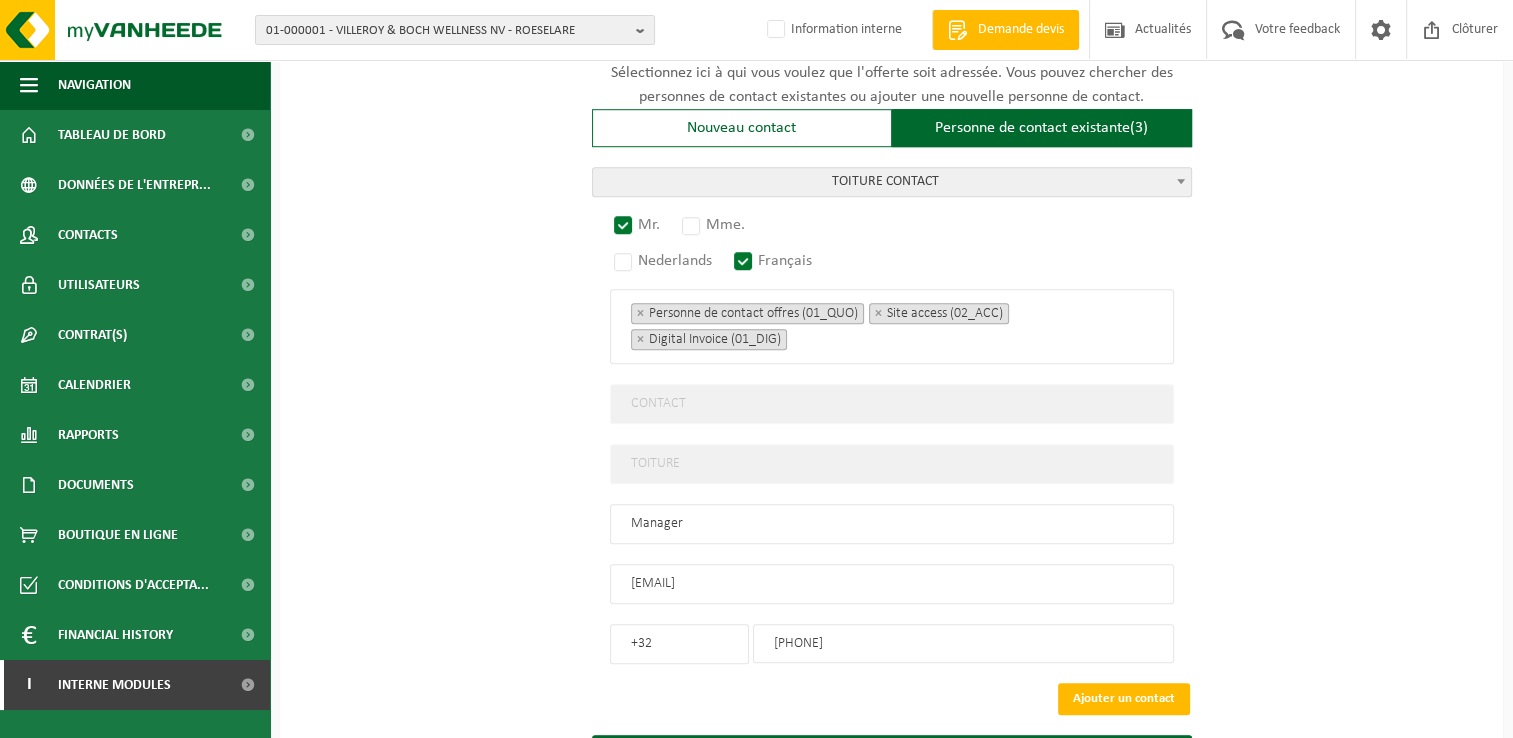 scroll, scrollTop: 1497, scrollLeft: 0, axis: vertical 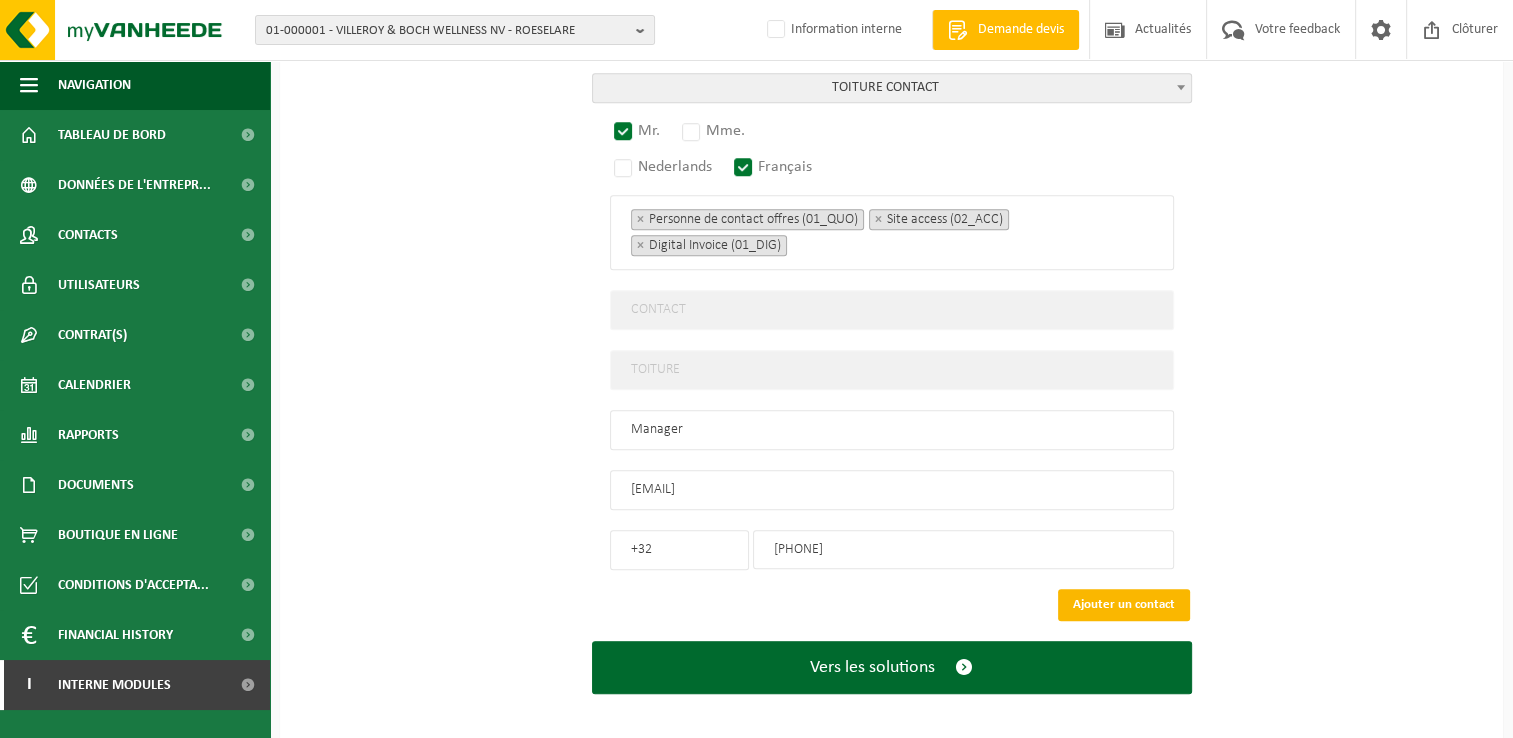 type on "SF TOITURE - WOLUWE SAINT LAMBERT" 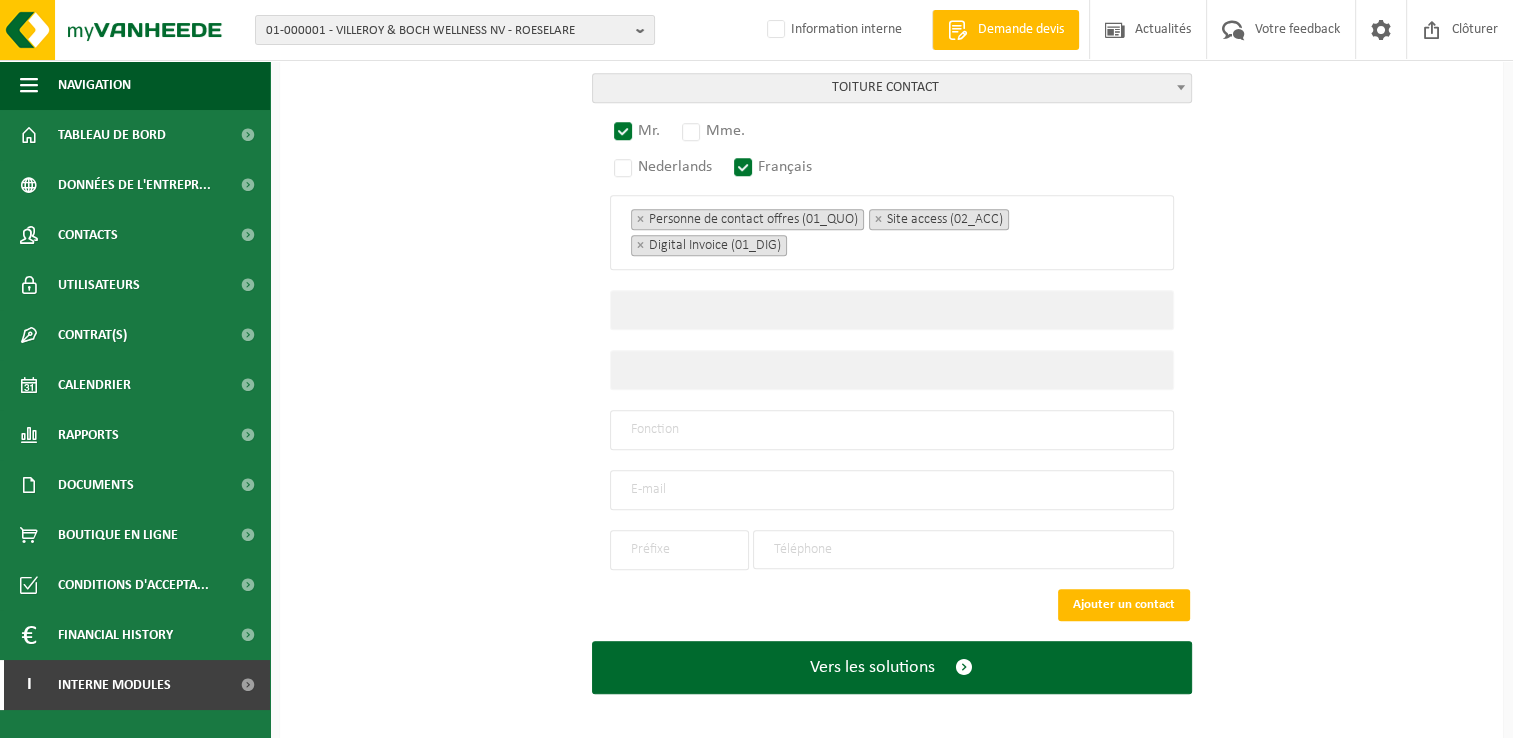 scroll, scrollTop: 1128, scrollLeft: 0, axis: vertical 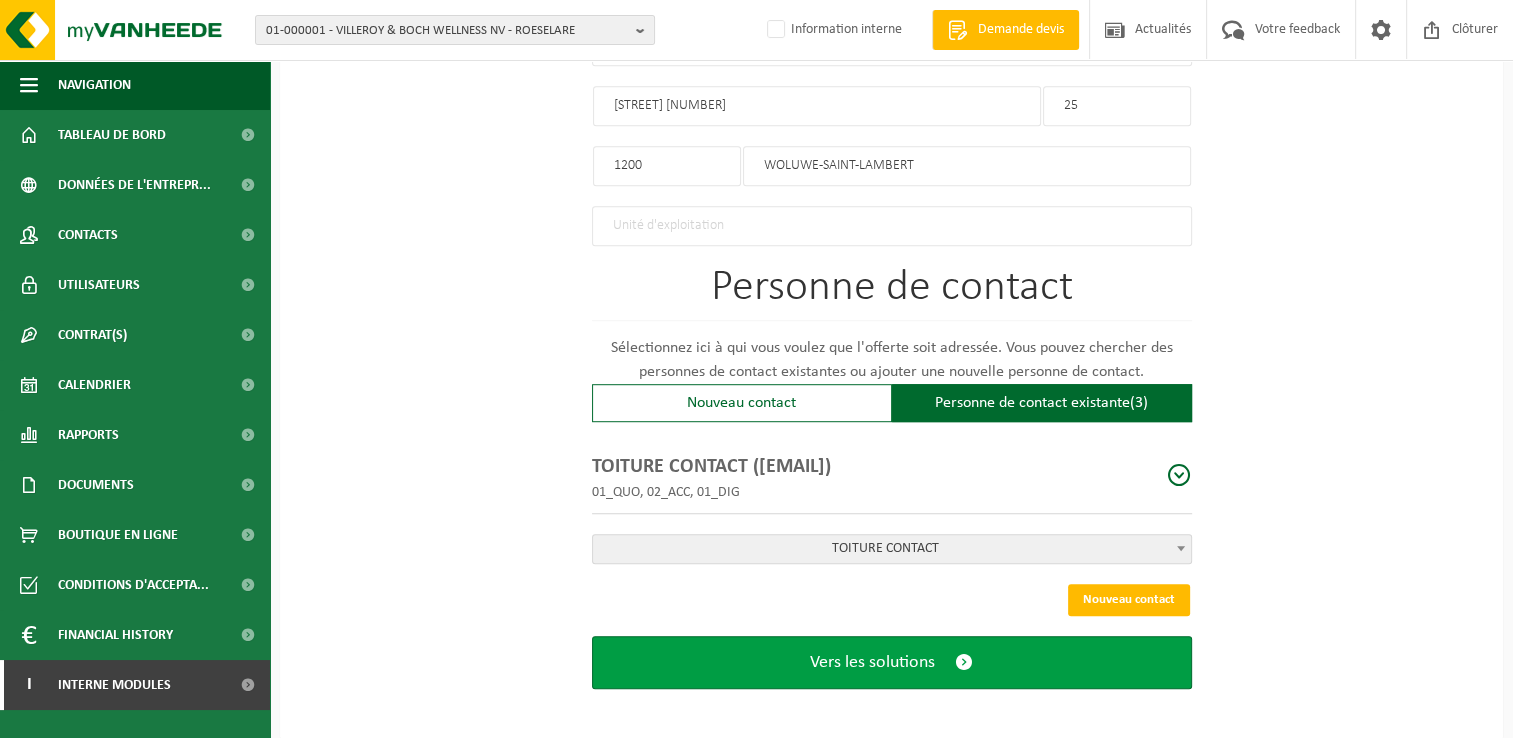click on "Vers les solutions" at bounding box center [892, 662] 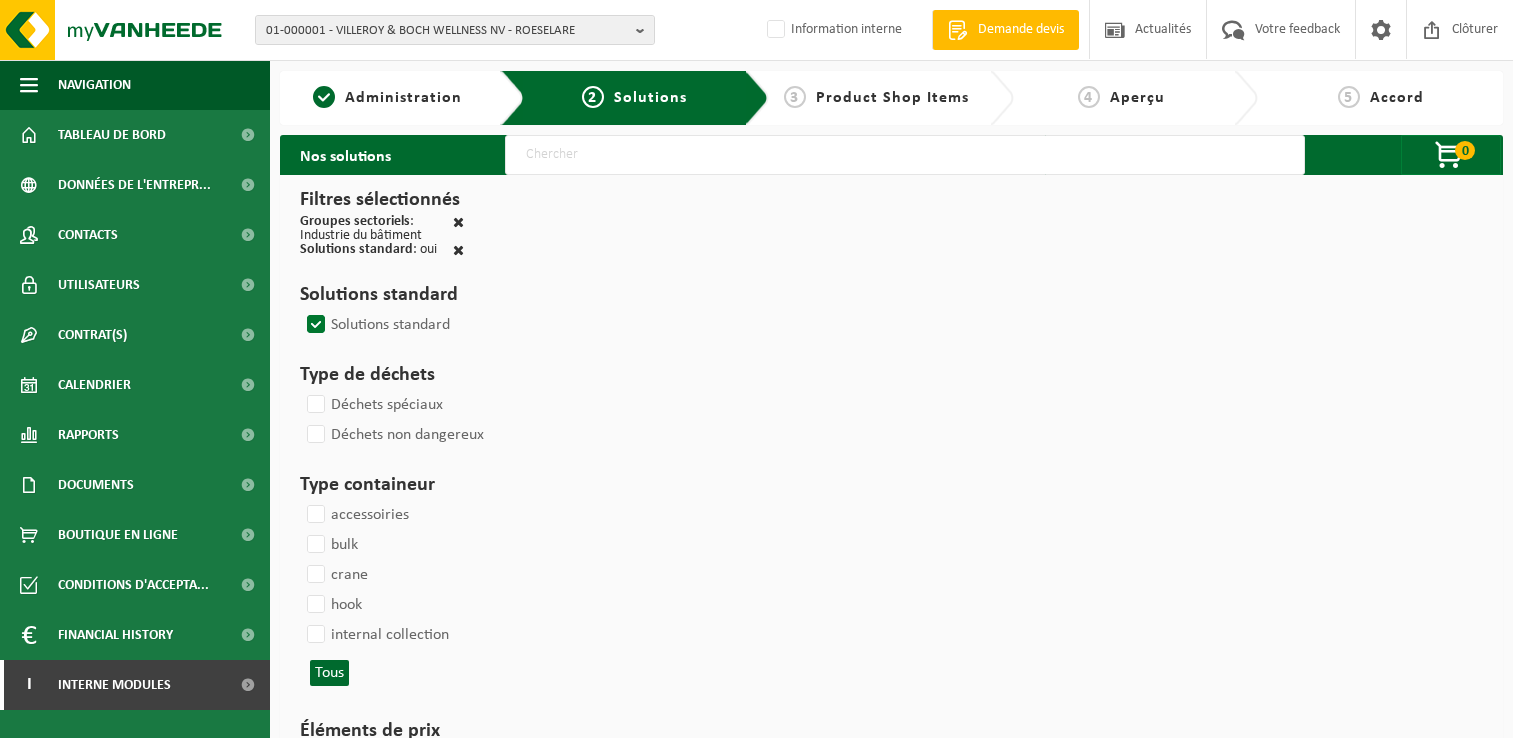 scroll, scrollTop: 0, scrollLeft: 0, axis: both 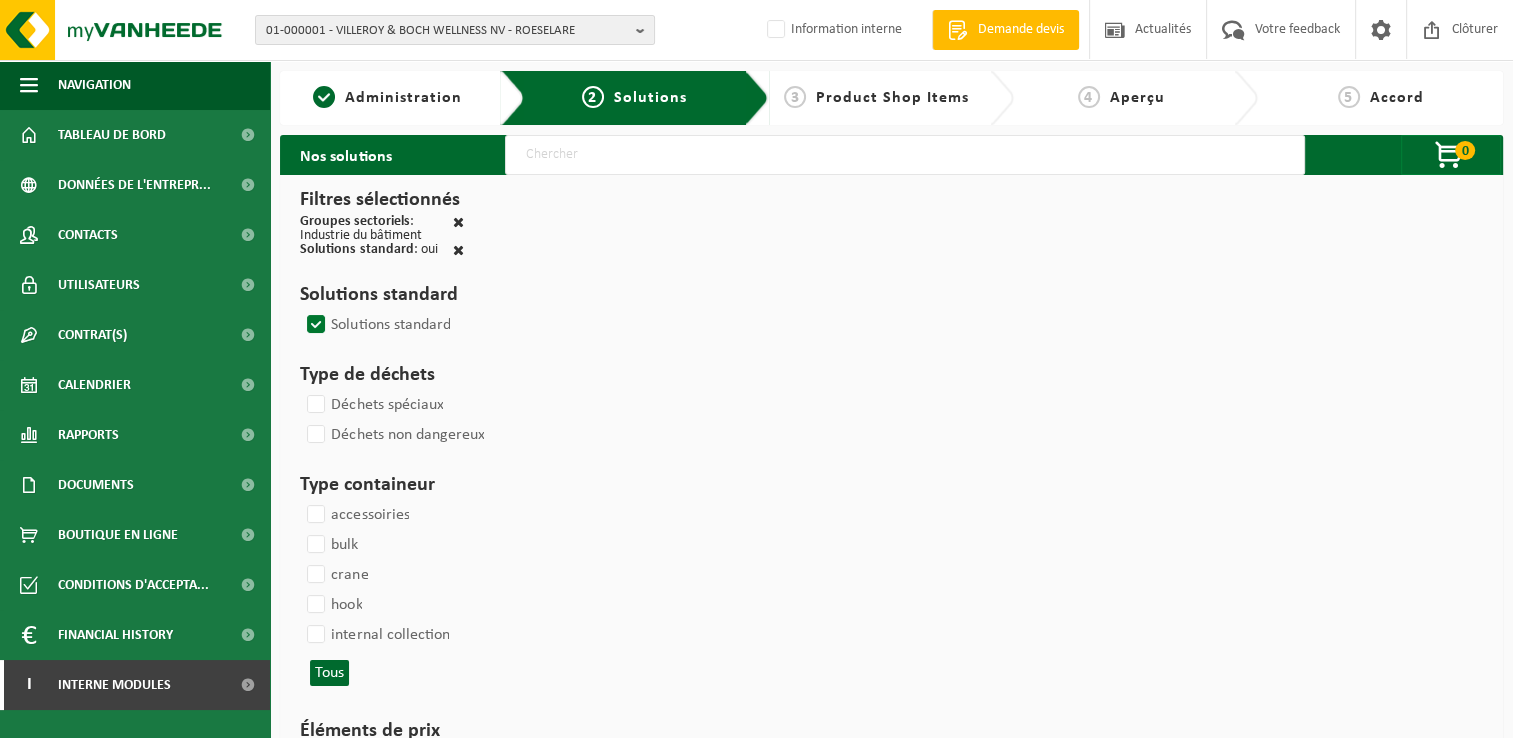 click at bounding box center (993, 1115) 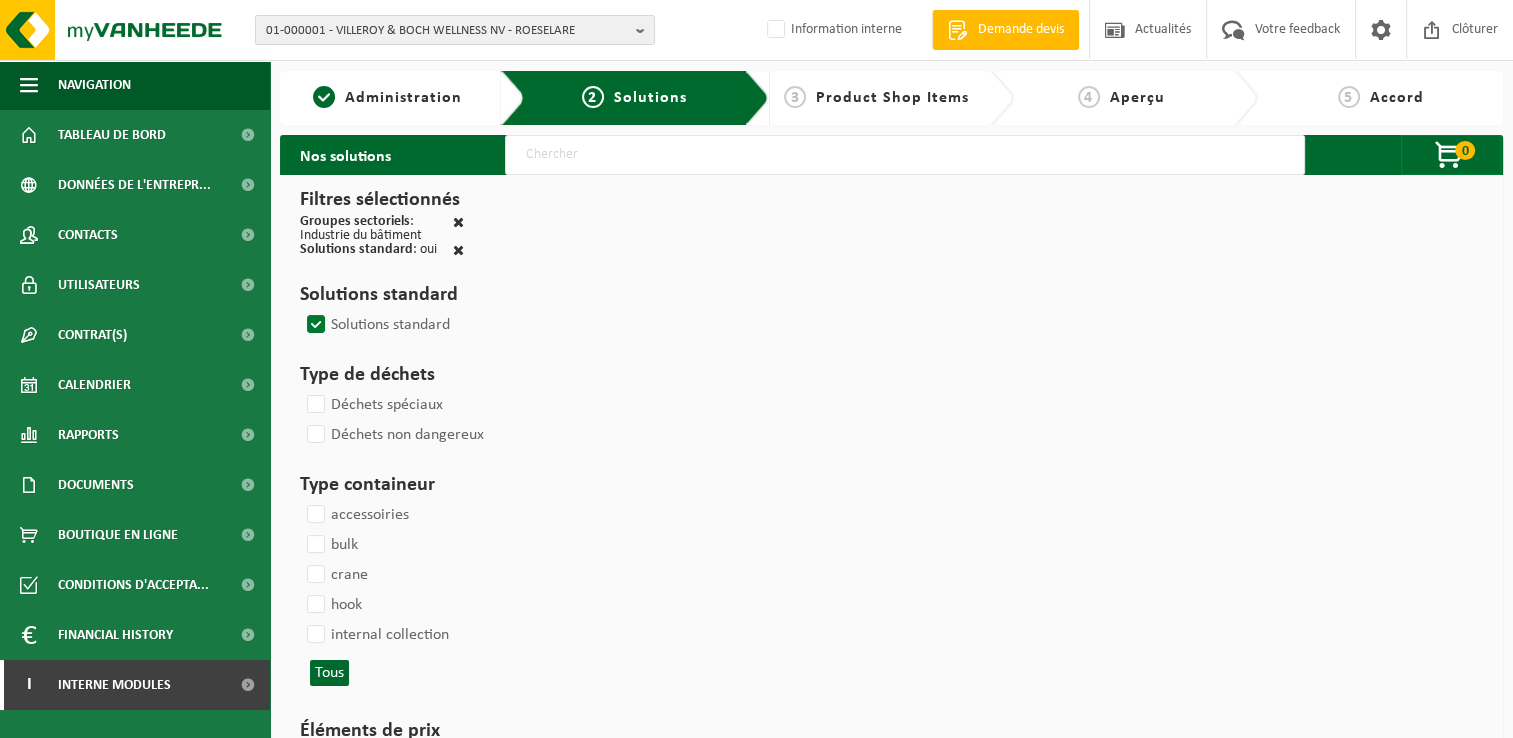 type on "000291" 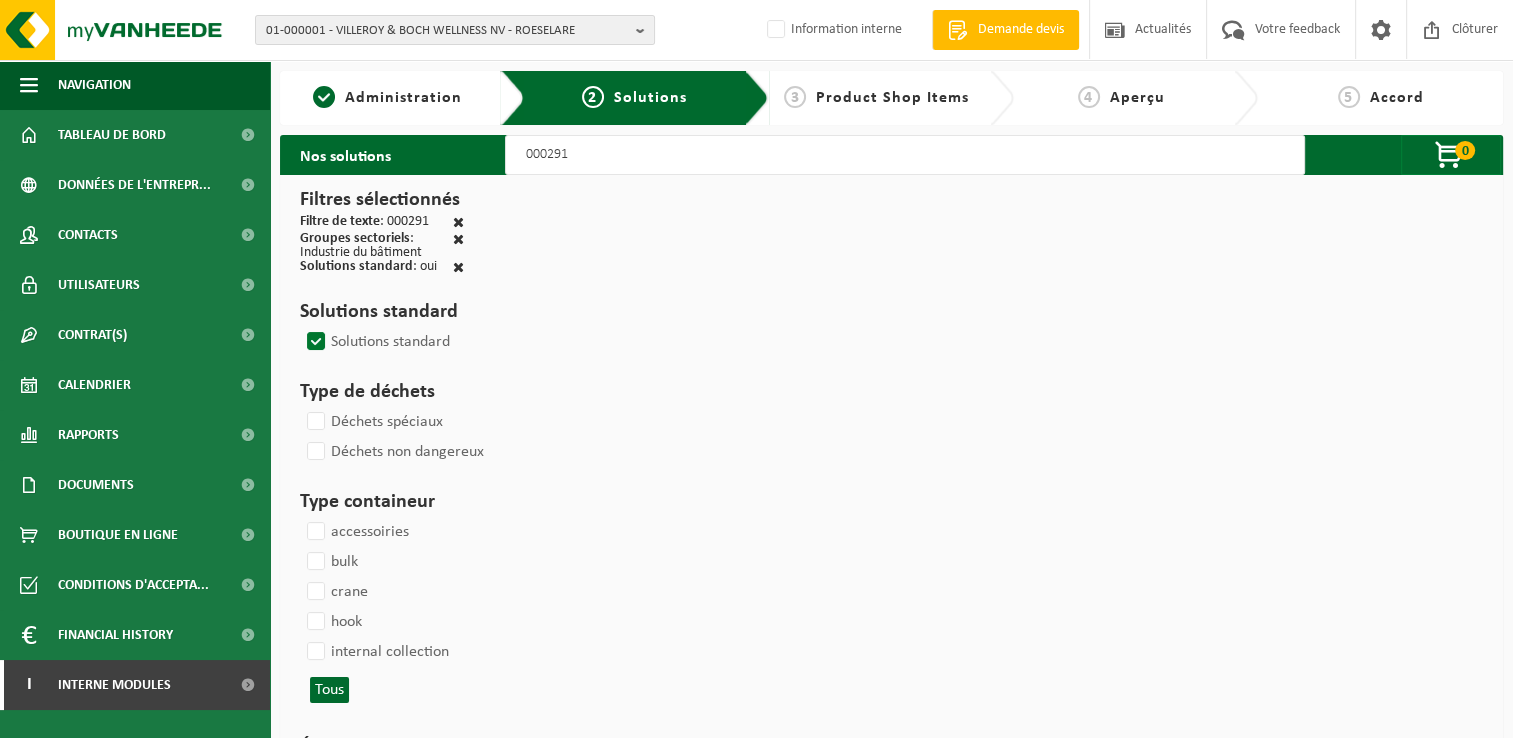 select 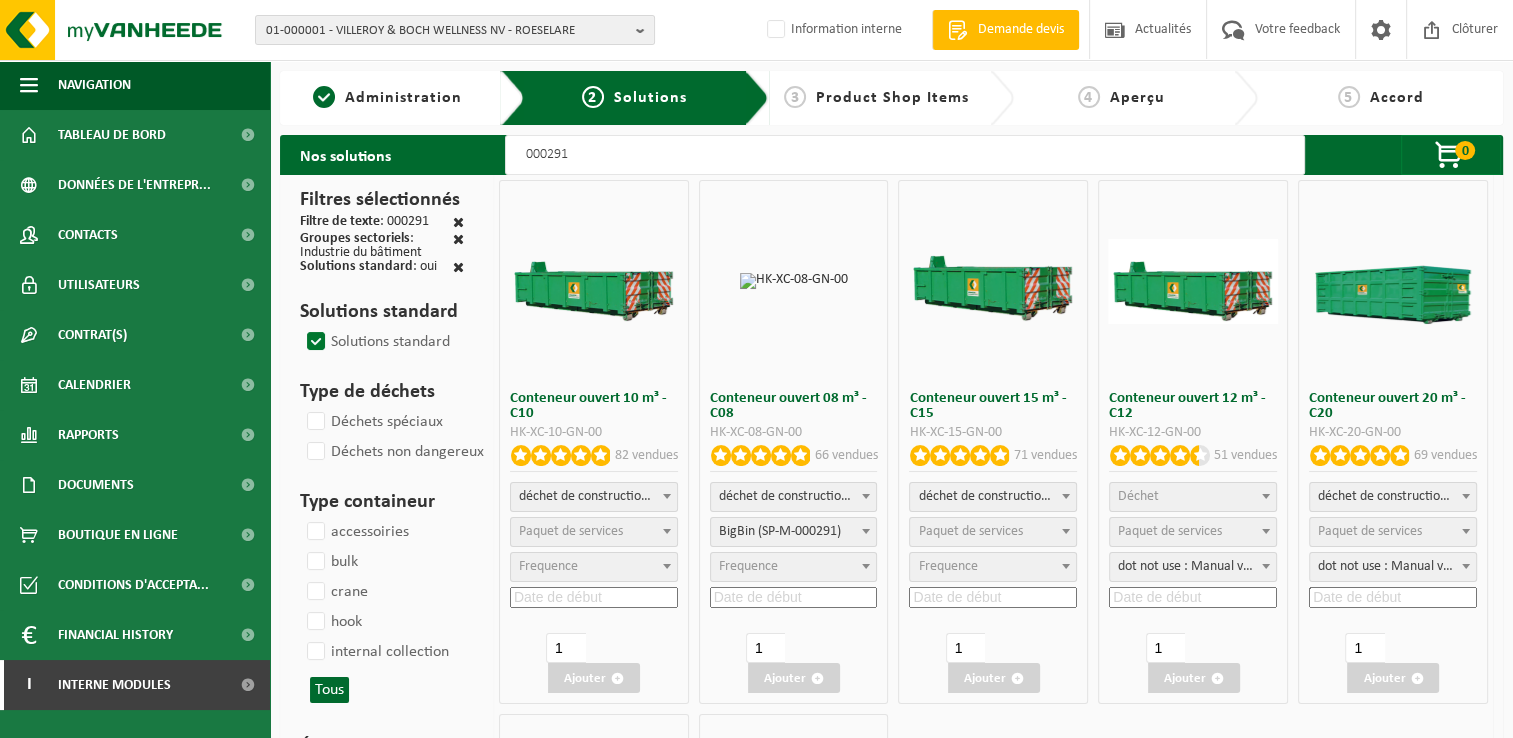 select 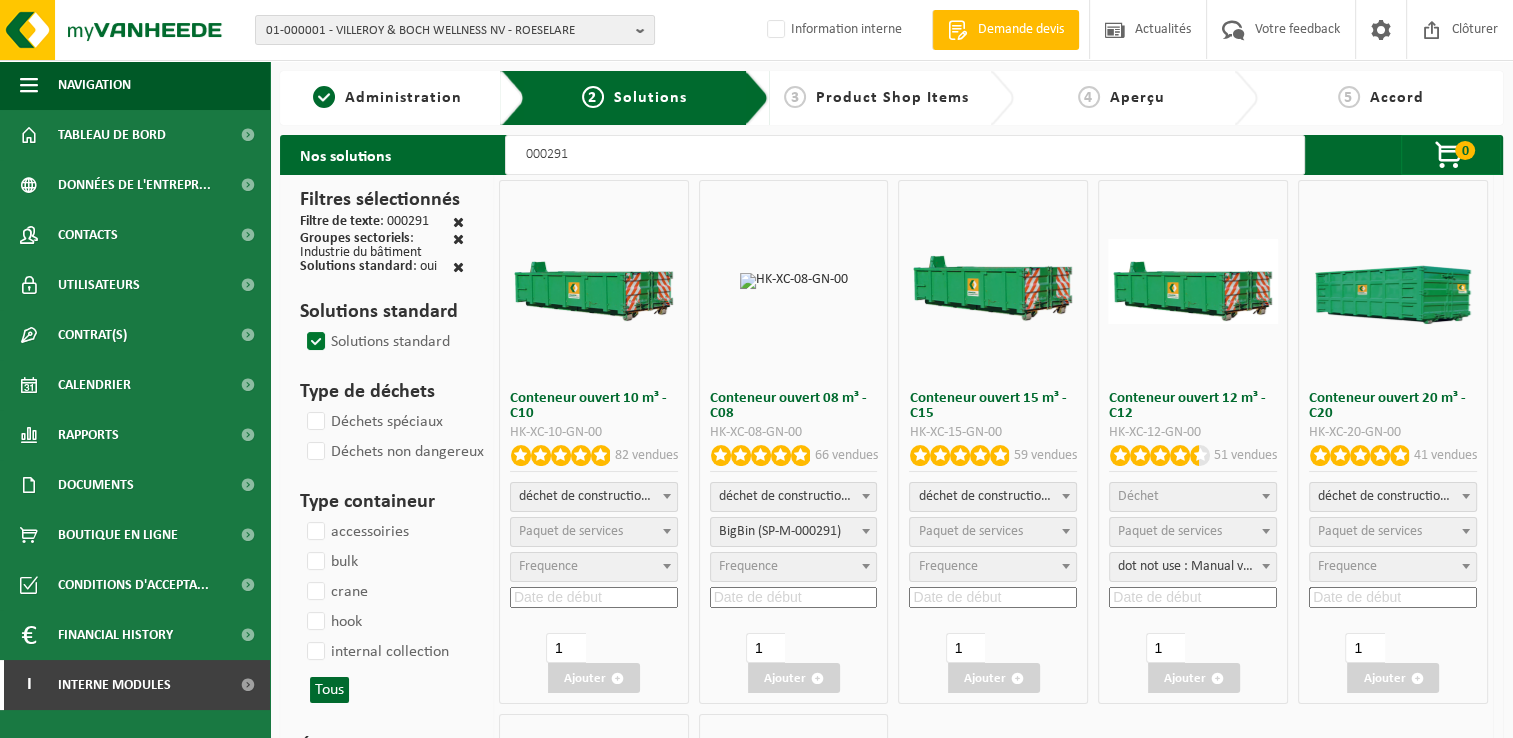 select on "25" 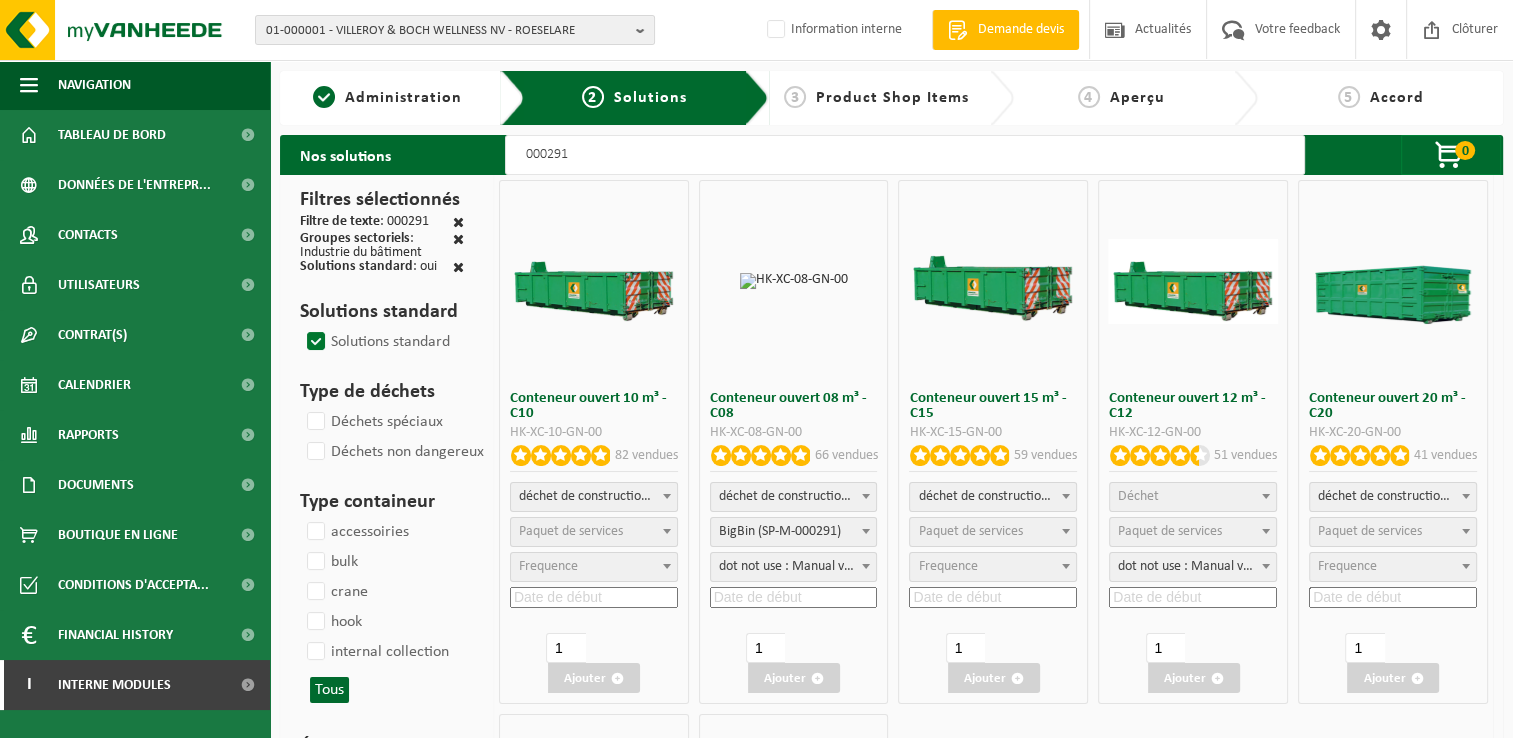click on "Paquet de services" at bounding box center [970, 531] 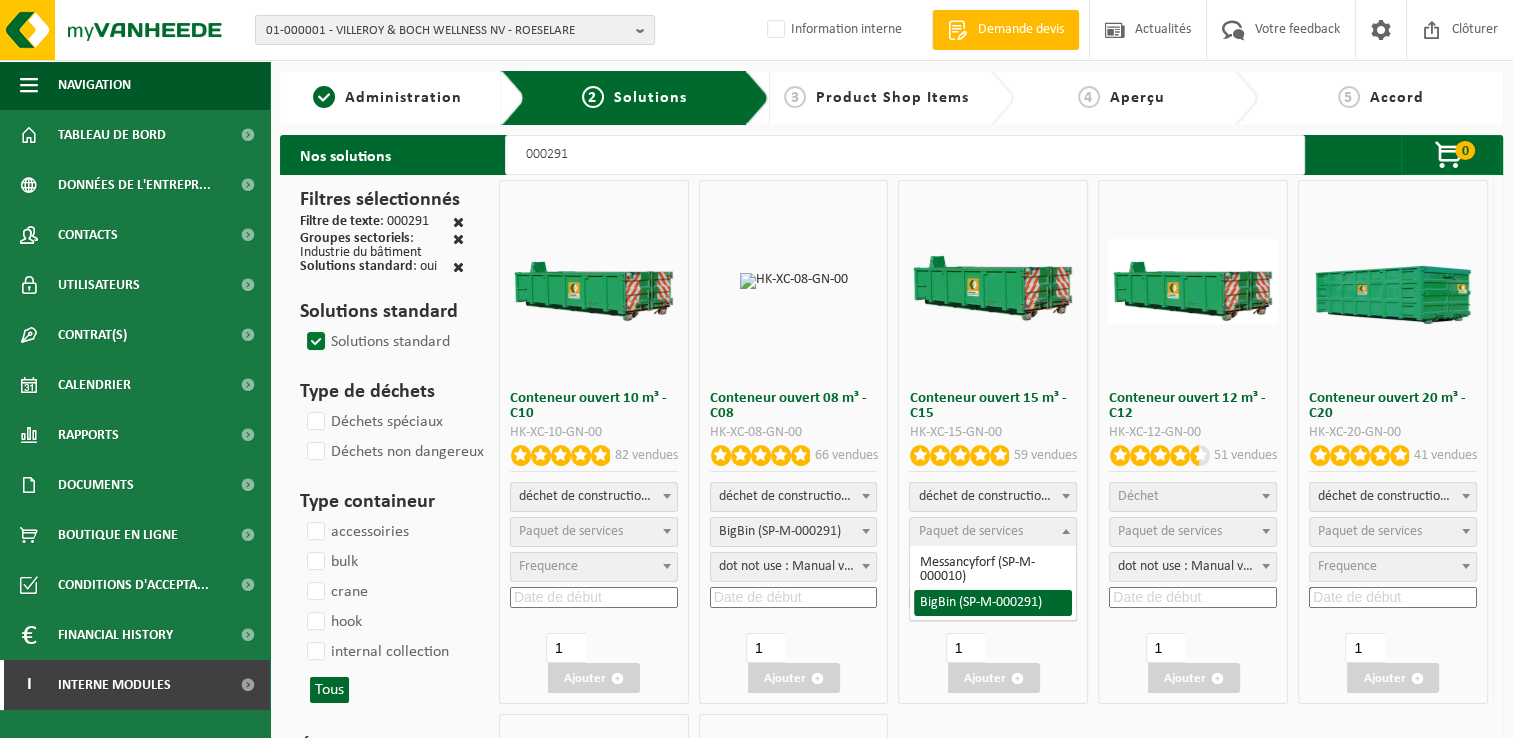 select on "197" 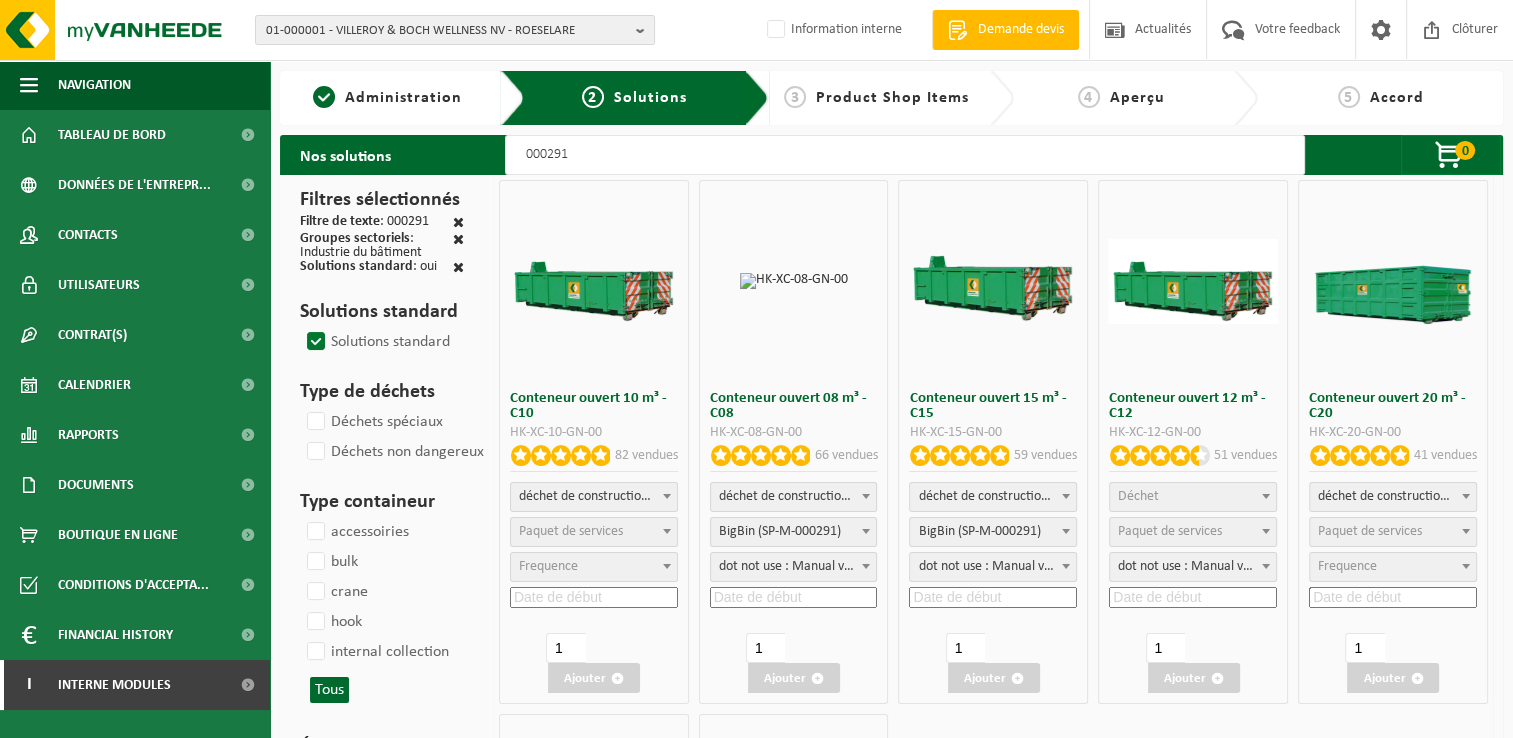 click at bounding box center (993, 597) 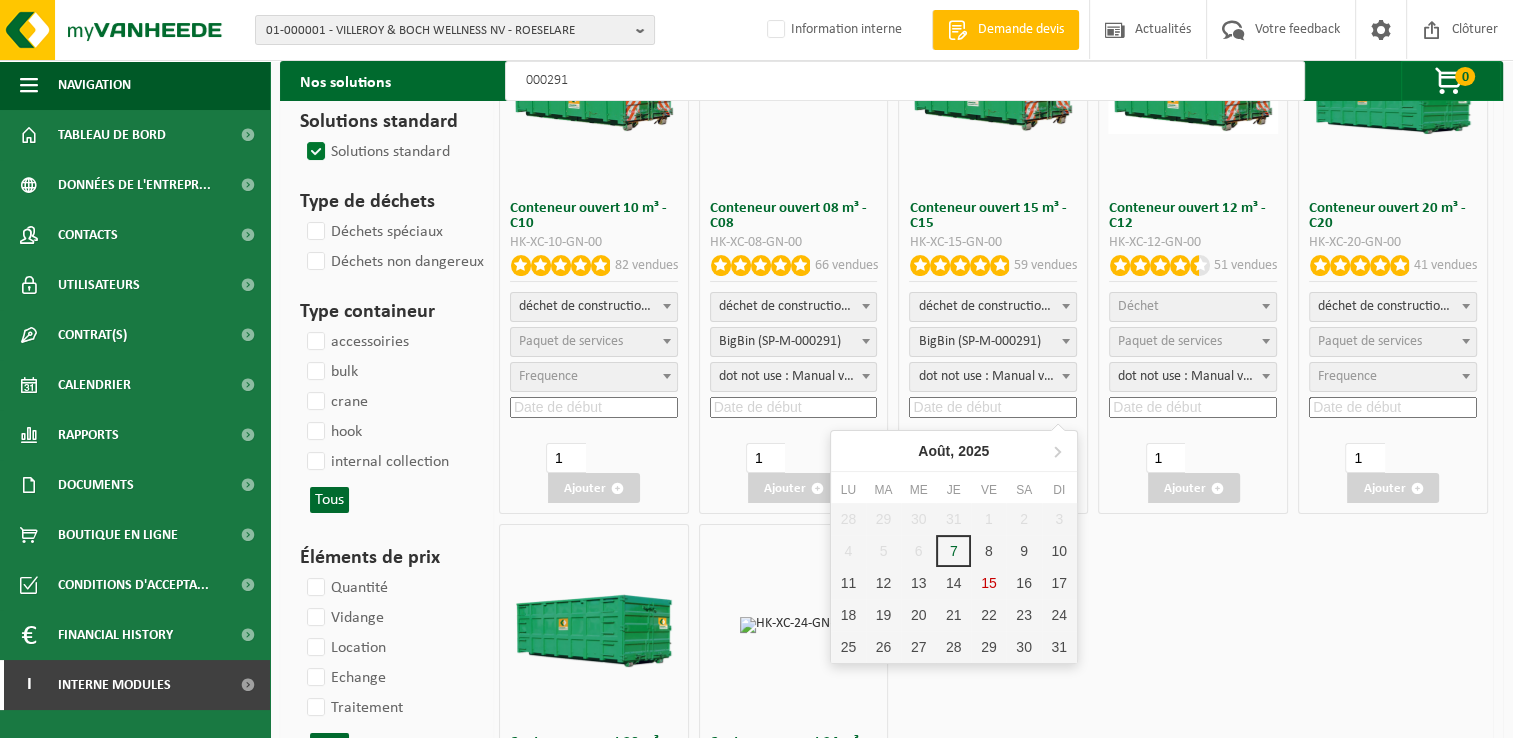 scroll, scrollTop: 200, scrollLeft: 0, axis: vertical 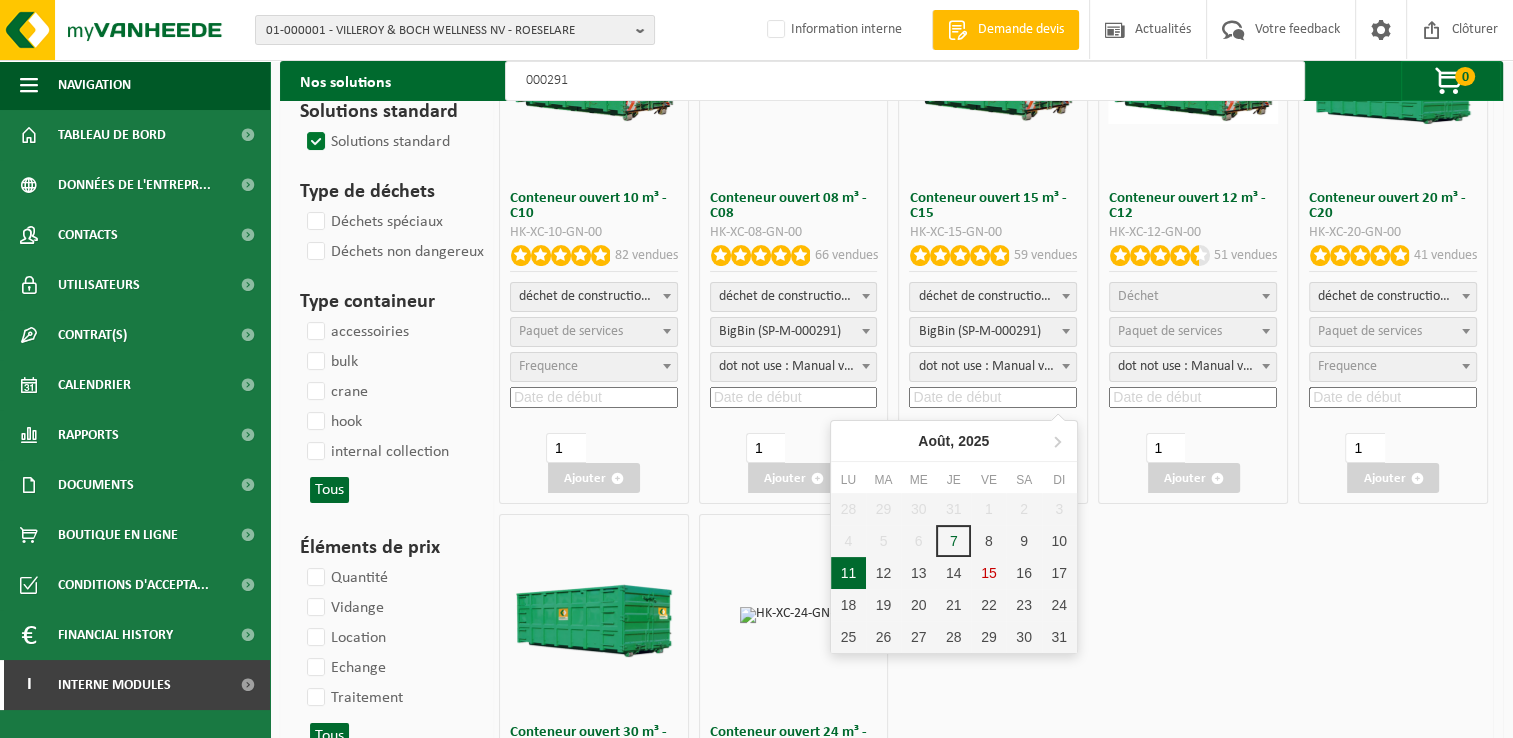 click on "11" at bounding box center [848, 573] 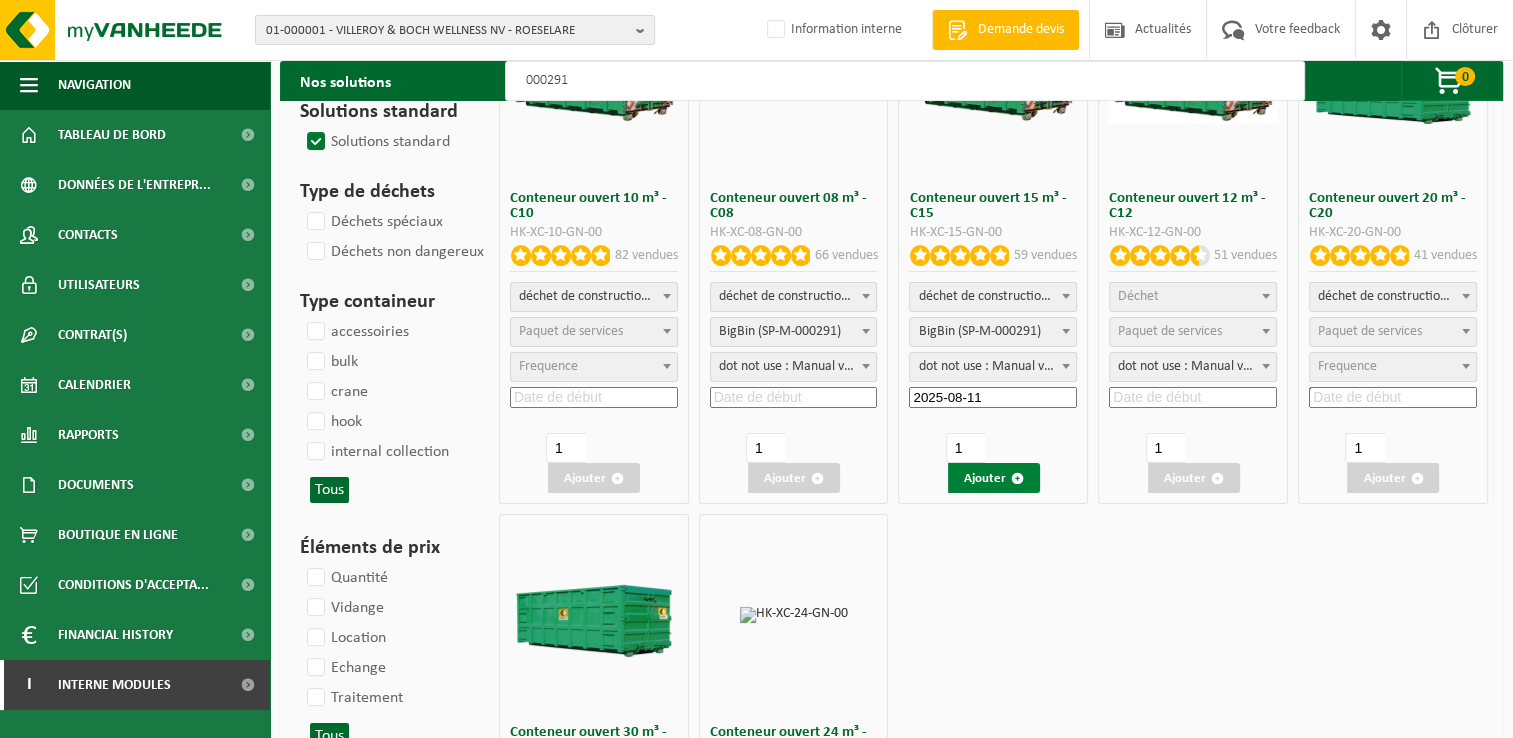 click on "Ajouter" at bounding box center (994, 478) 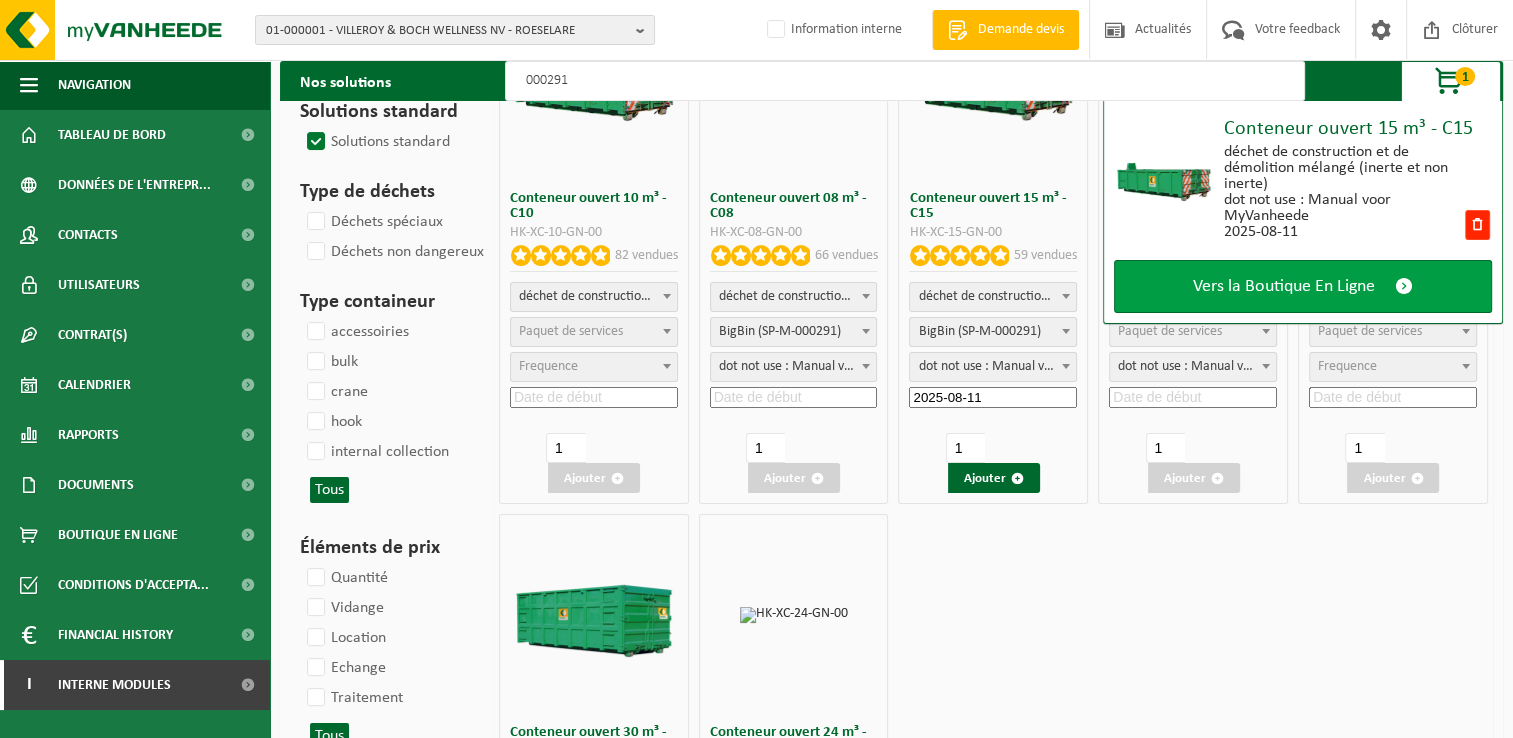 click on "Vers la Boutique En Ligne" at bounding box center (1284, 286) 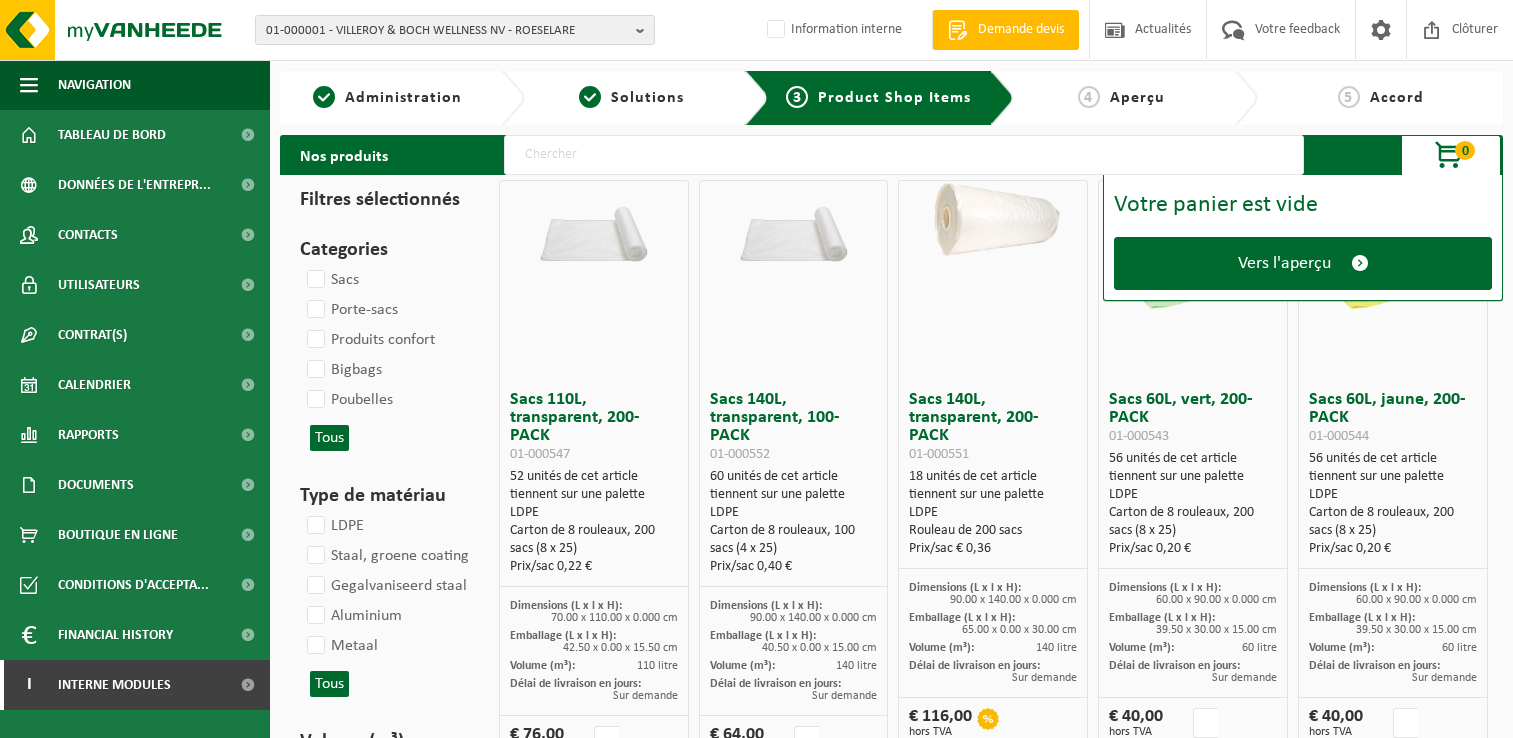 scroll, scrollTop: 0, scrollLeft: 0, axis: both 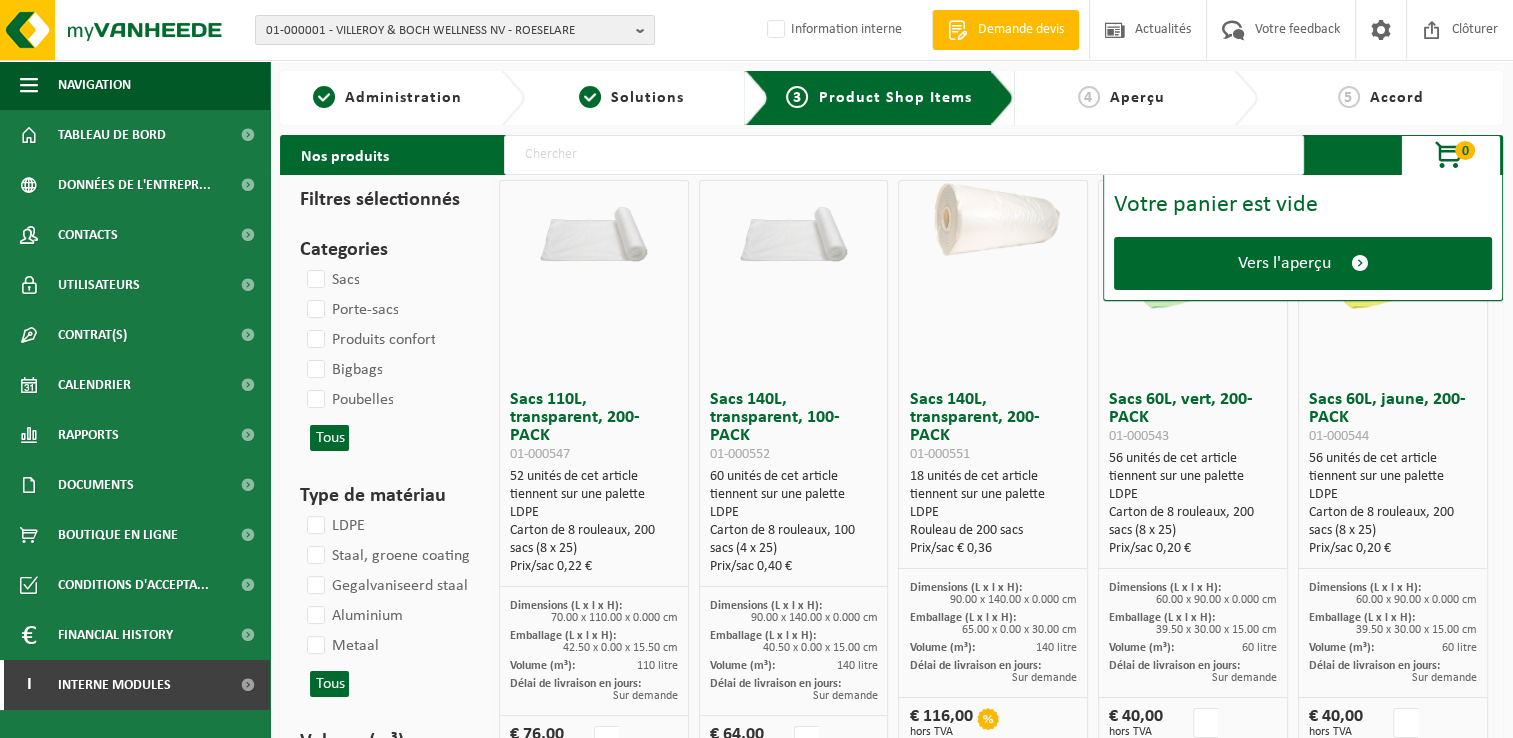 click on "Votre panier est vide      Vers l'aperçu" at bounding box center (1303, 238) 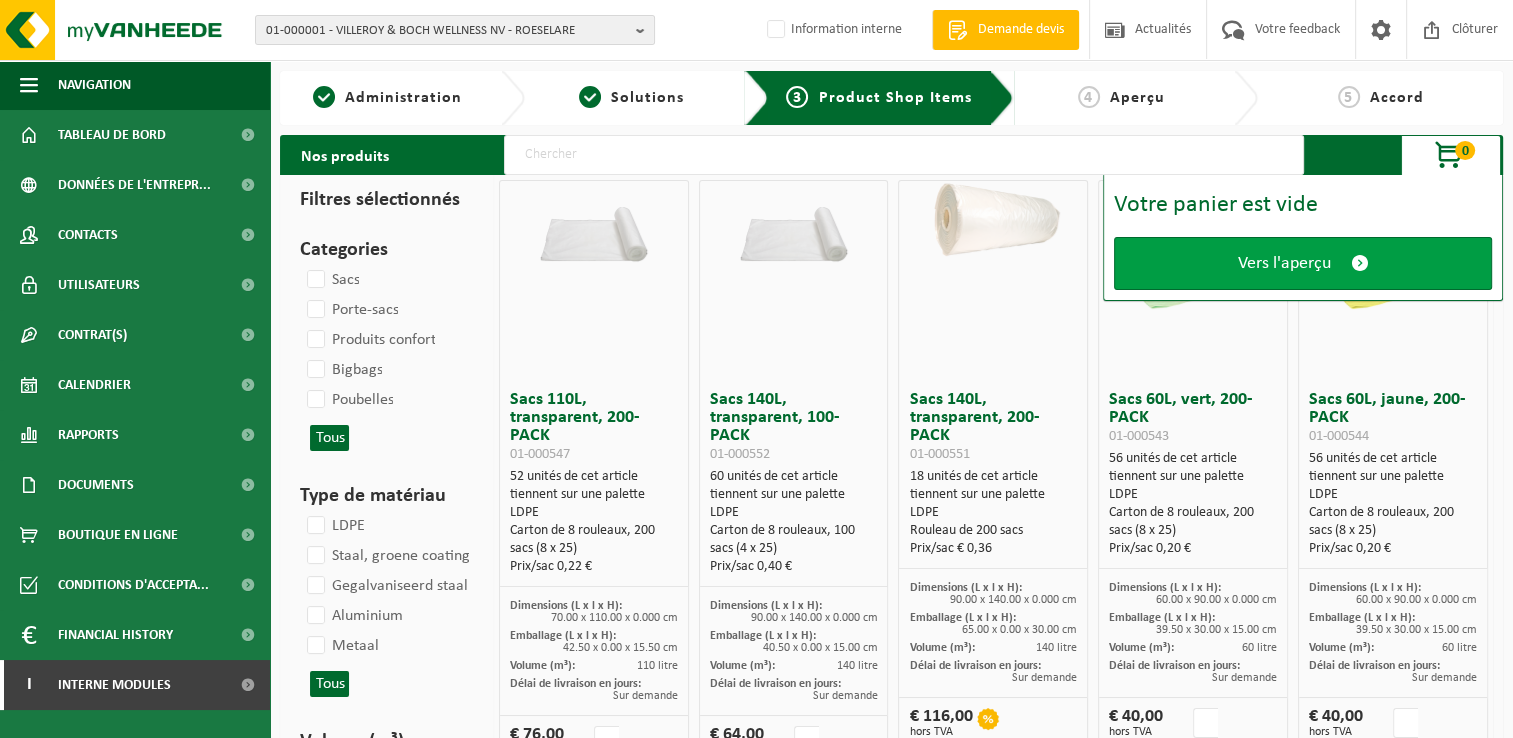 click on "Vers l'aperçu" at bounding box center [1303, 263] 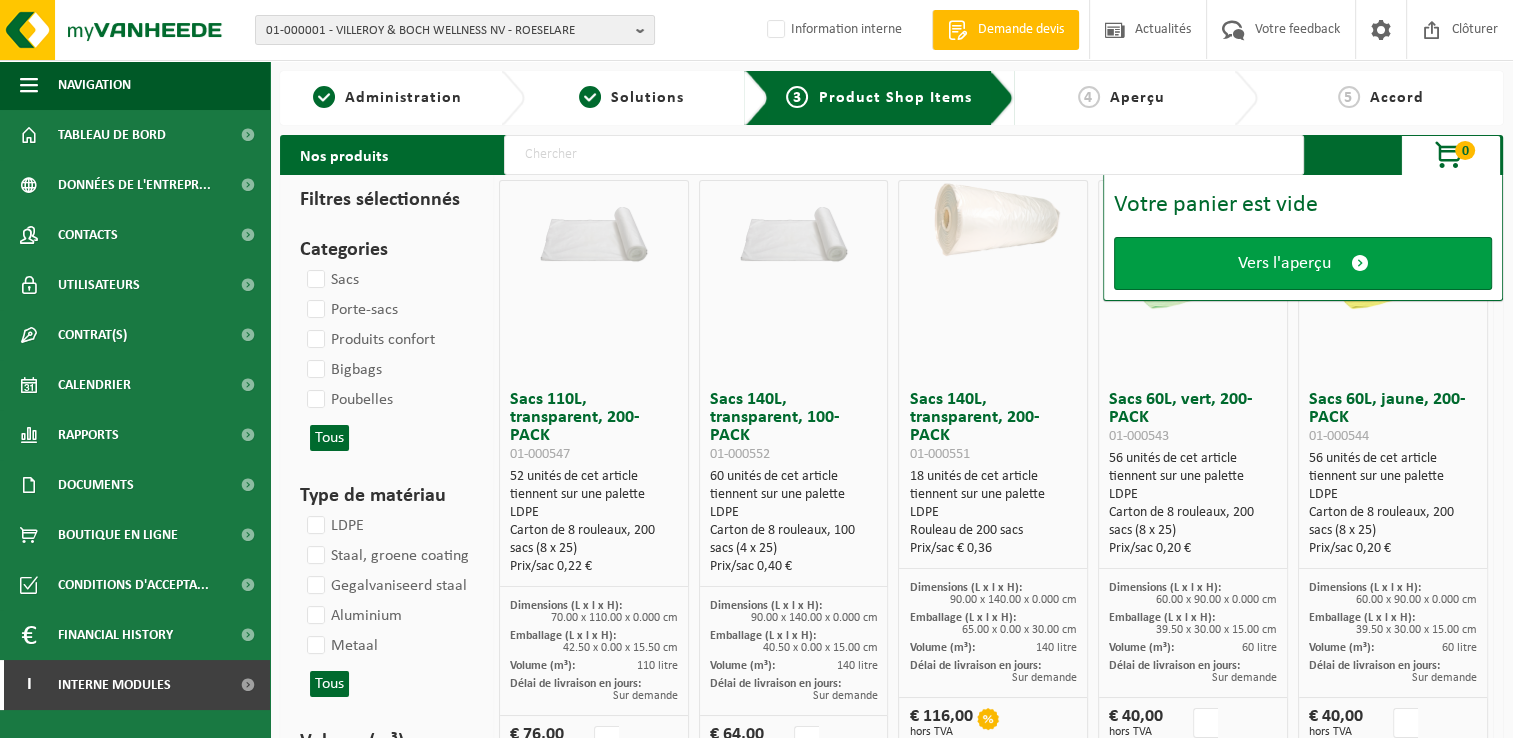 click on "Vers l'aperçu" at bounding box center [1284, 263] 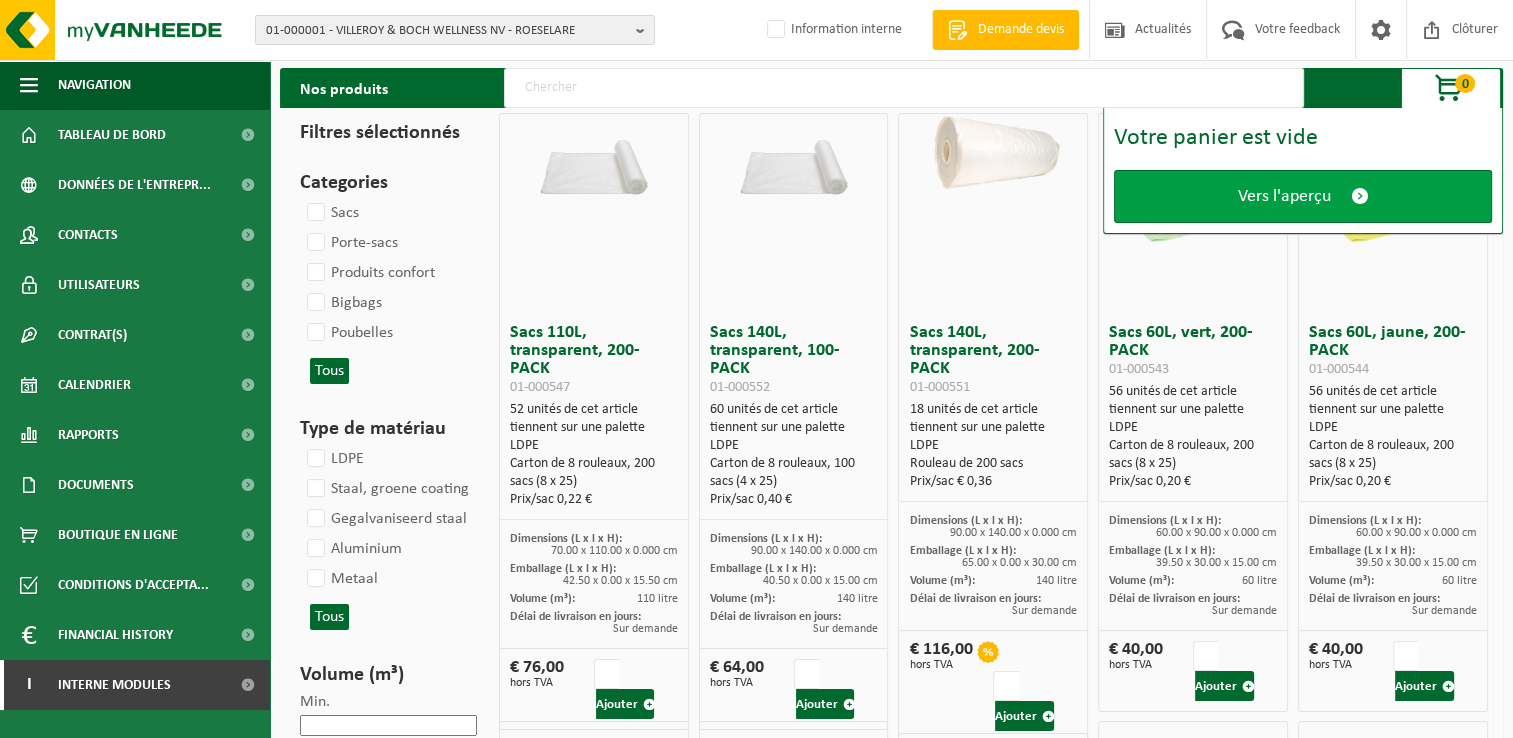 scroll, scrollTop: 100, scrollLeft: 0, axis: vertical 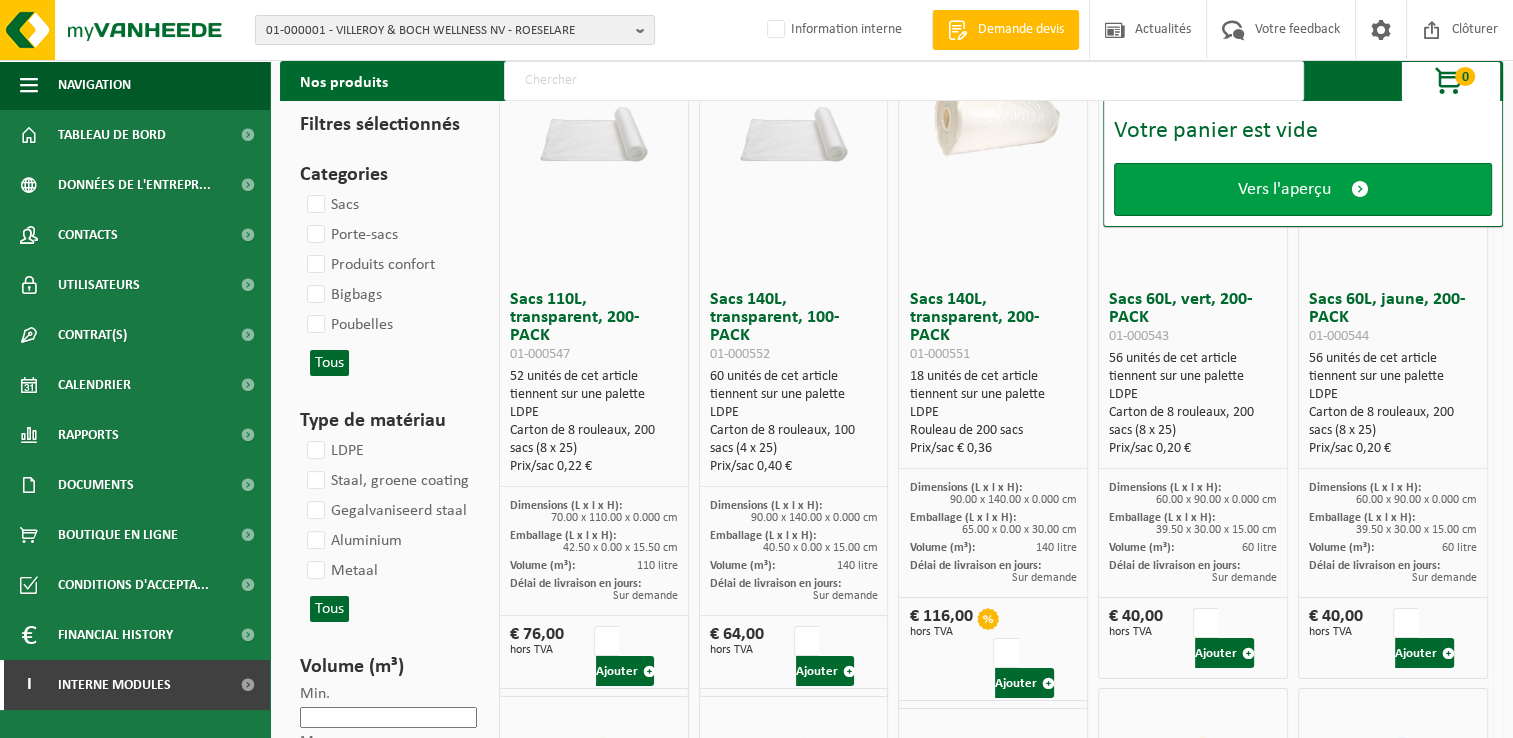 click on "Vers l'aperçu" at bounding box center (1284, 189) 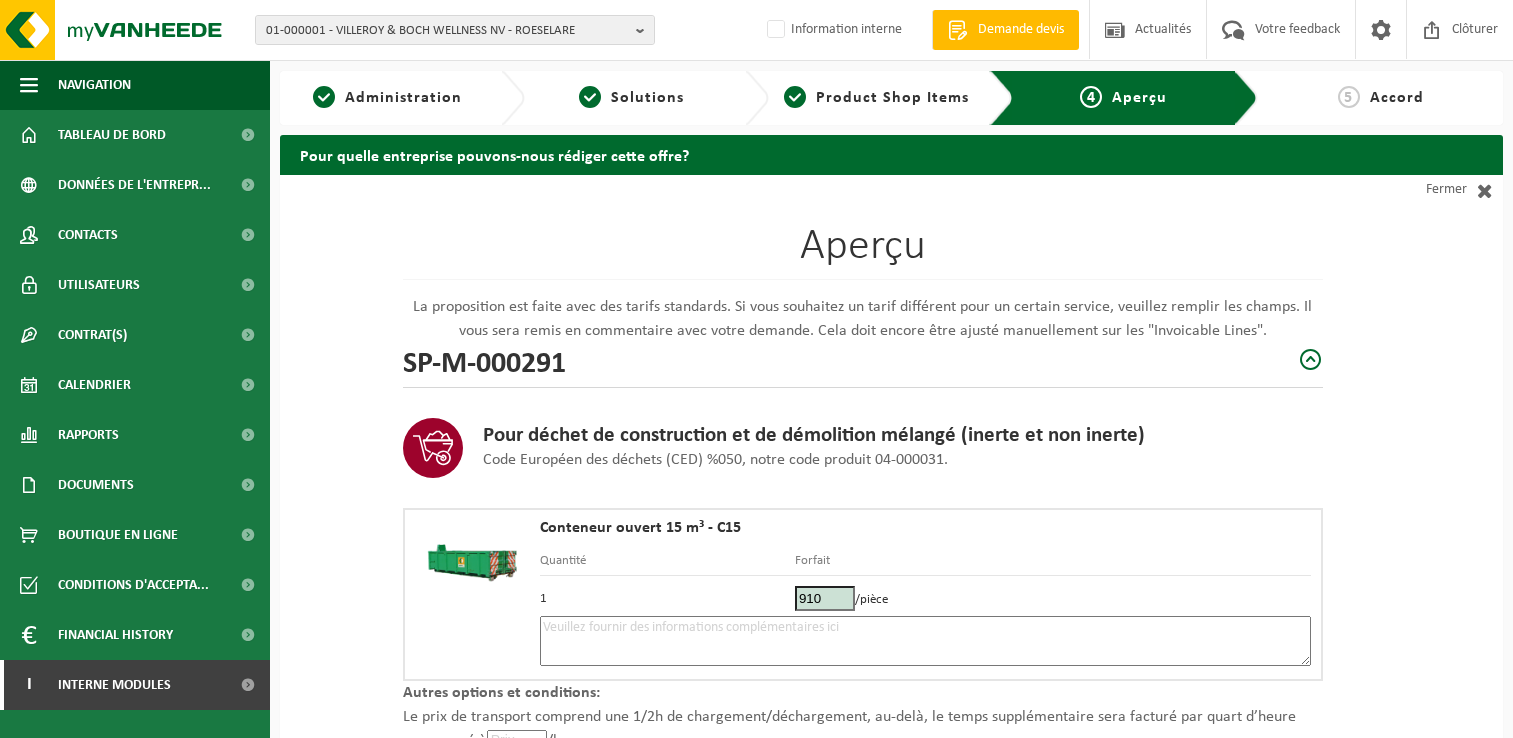 scroll, scrollTop: 0, scrollLeft: 0, axis: both 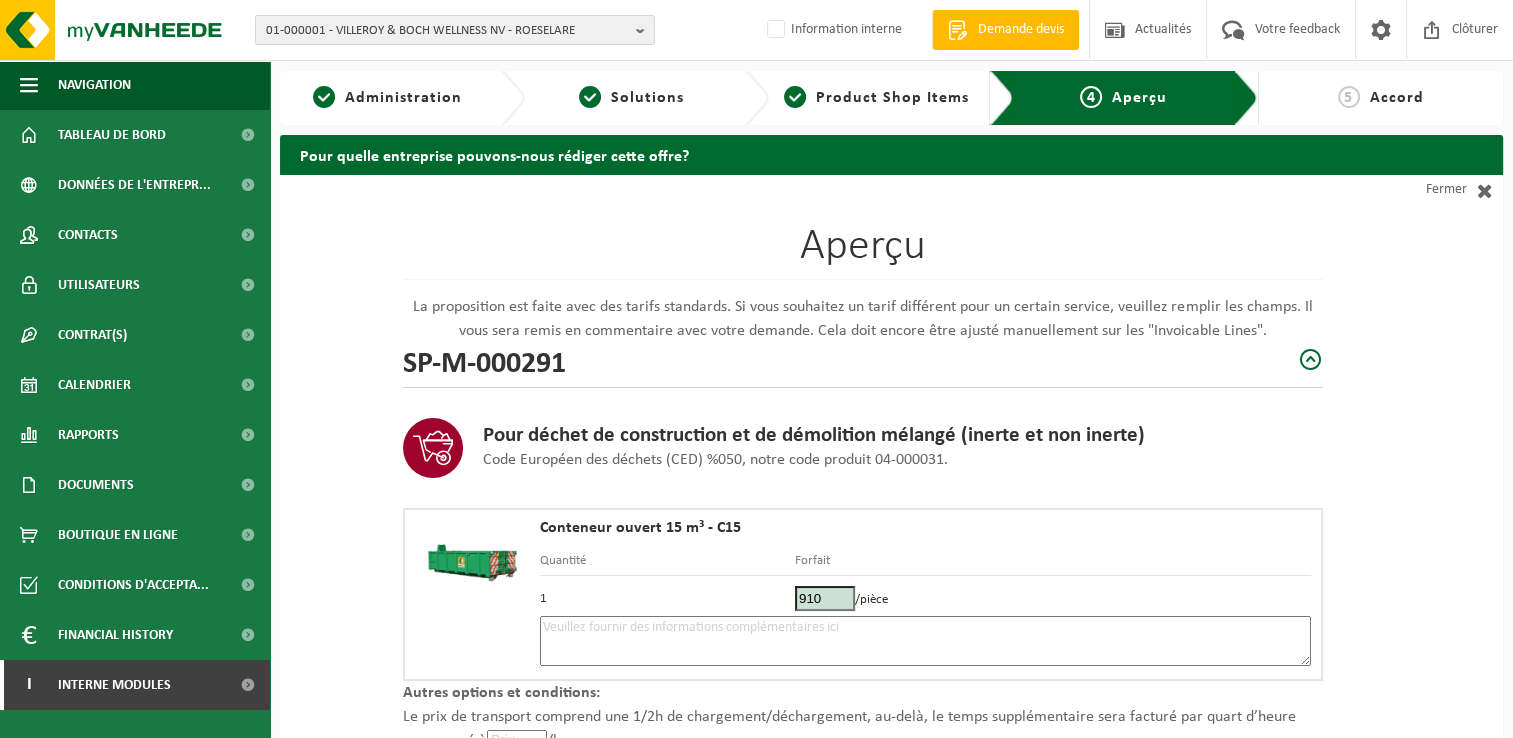 click at bounding box center (925, 641) 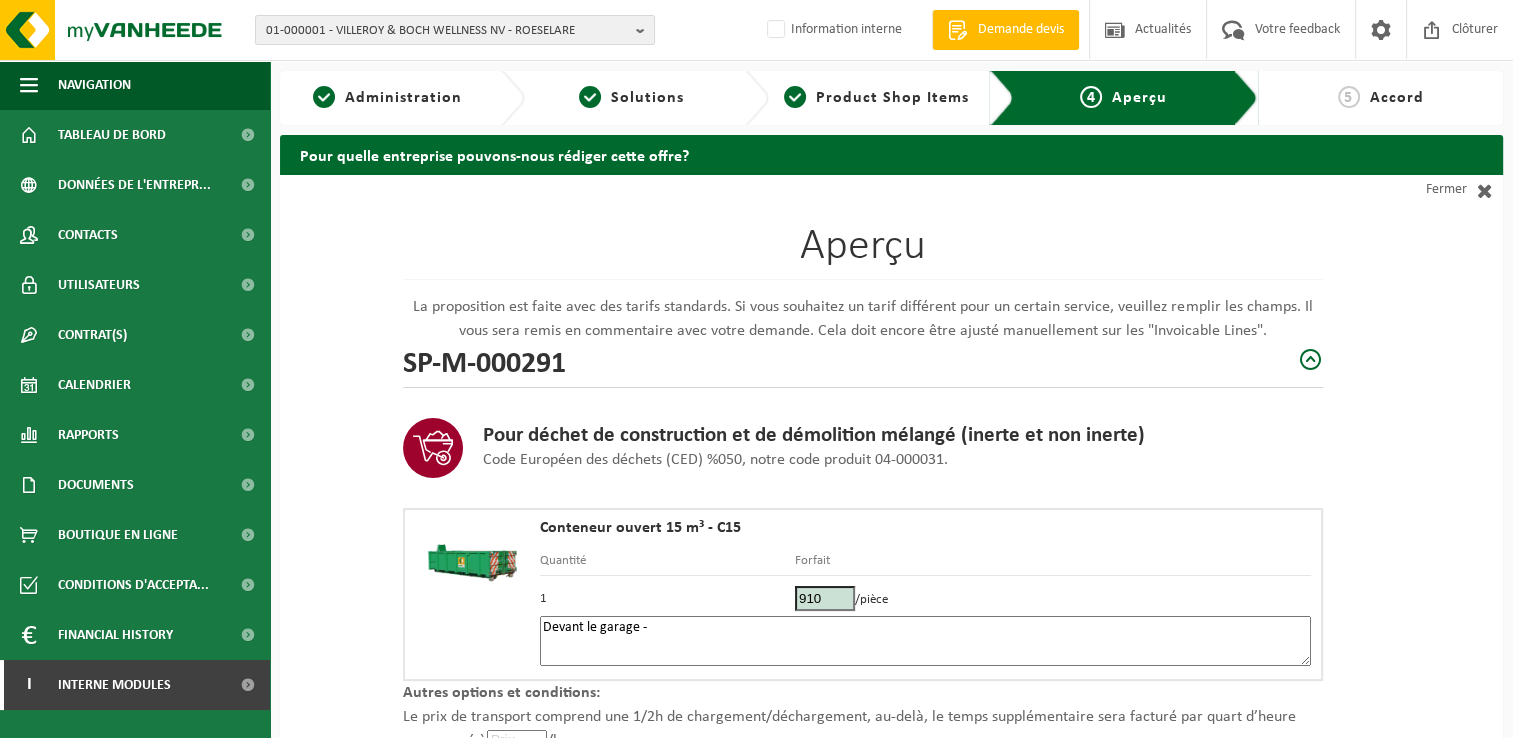 click on "Devant le garage -" at bounding box center (925, 641) 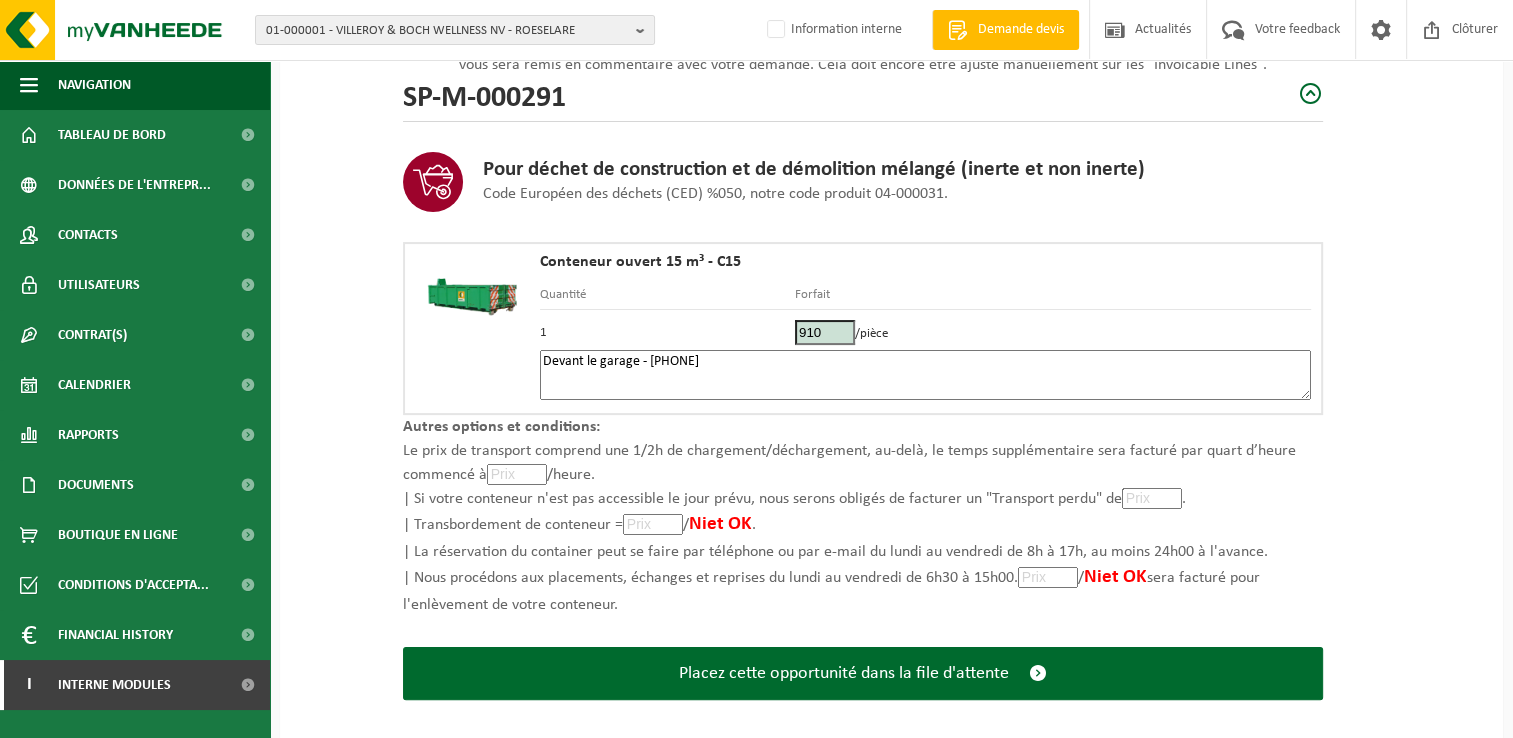 scroll, scrollTop: 284, scrollLeft: 0, axis: vertical 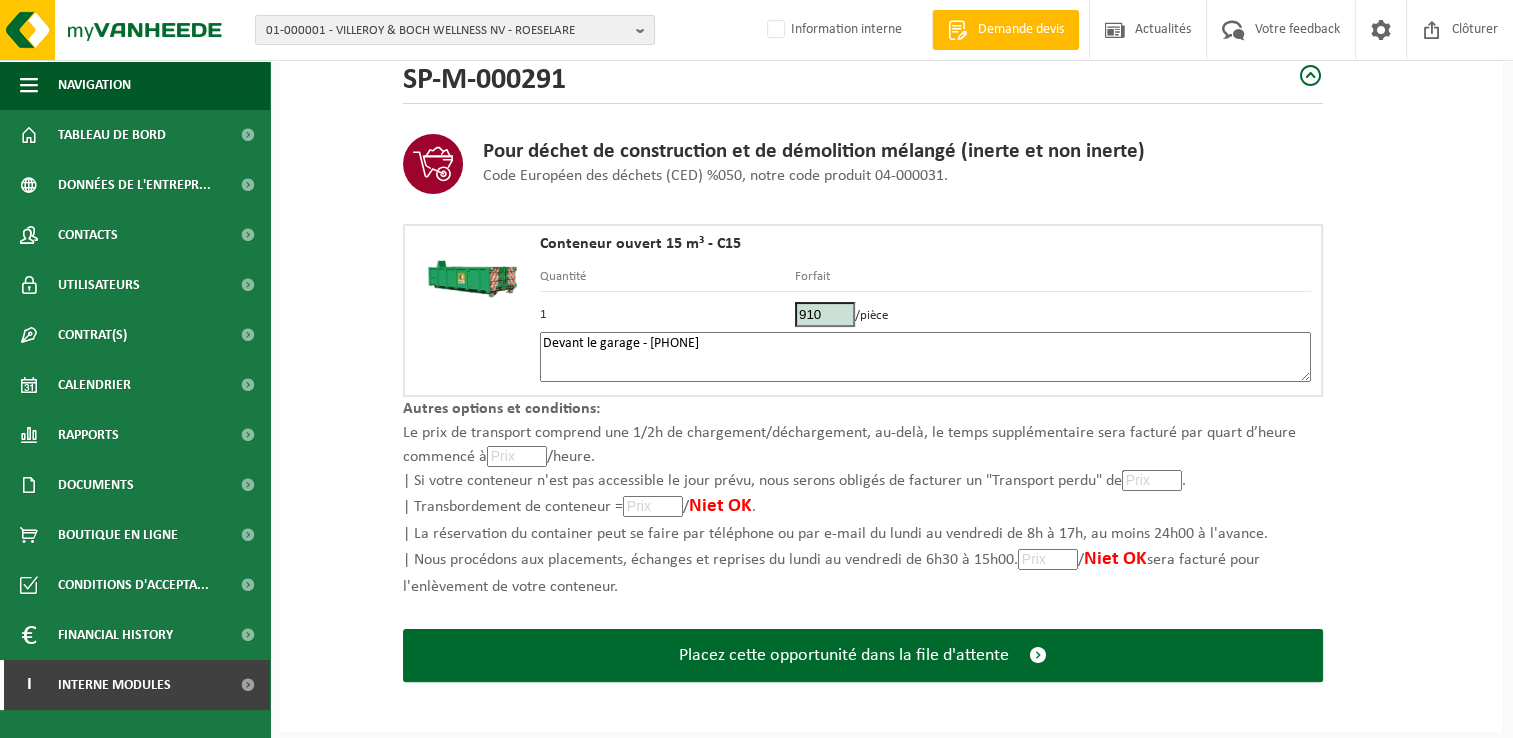 click on "Devant le garage - 485265219" at bounding box center (925, 357) 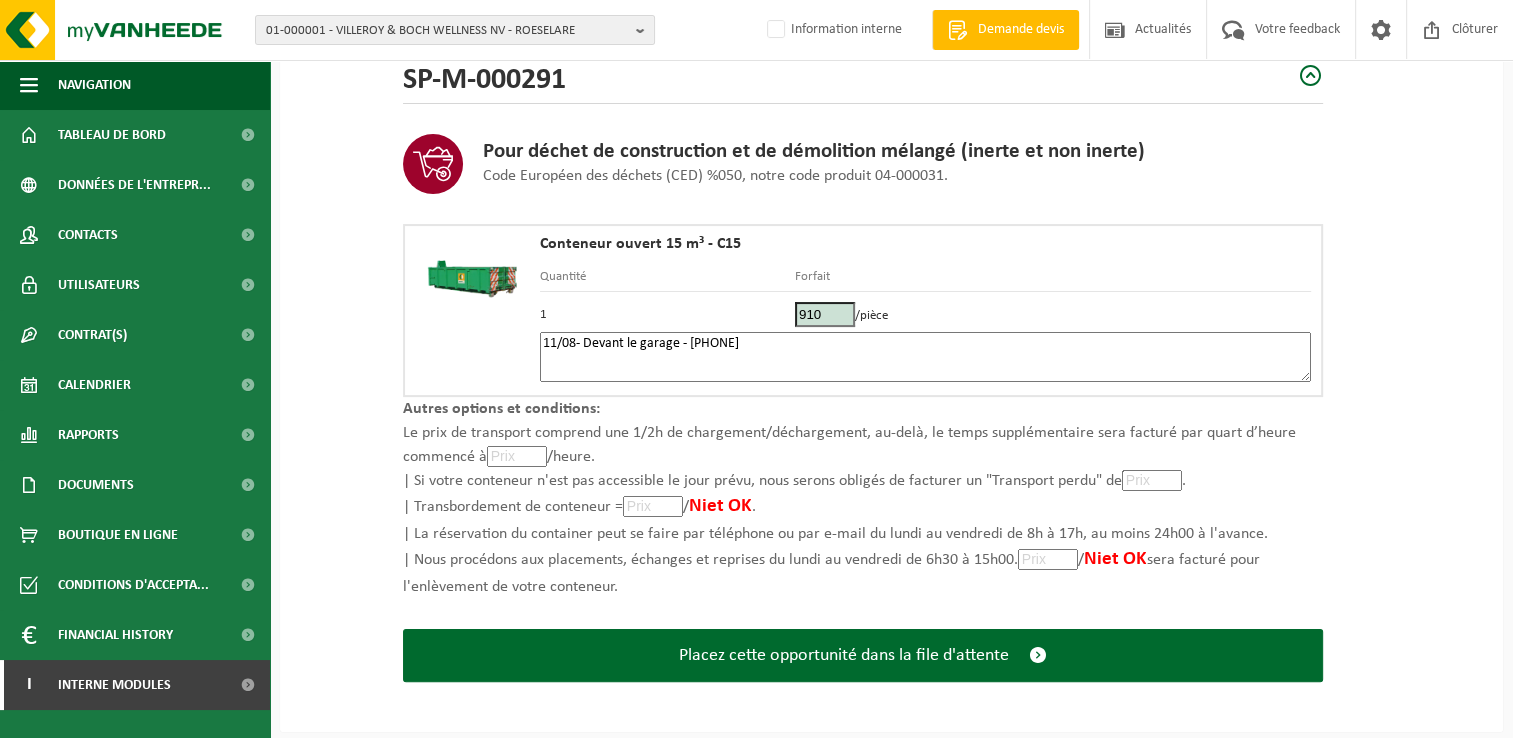 type on "11/08- Devant le garage - 485265219" 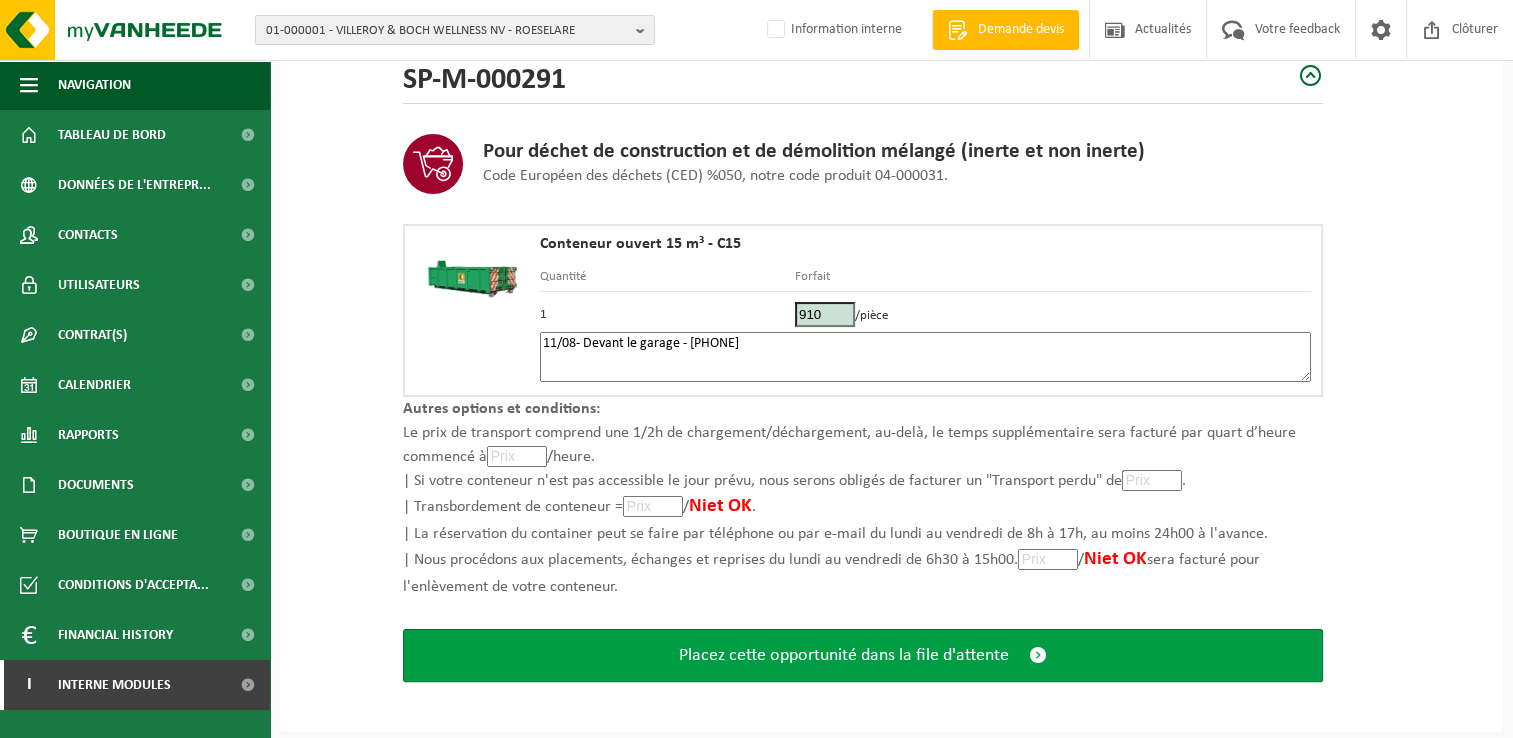 click on "Placez cette opportunité dans la file d'attente" at bounding box center (844, 655) 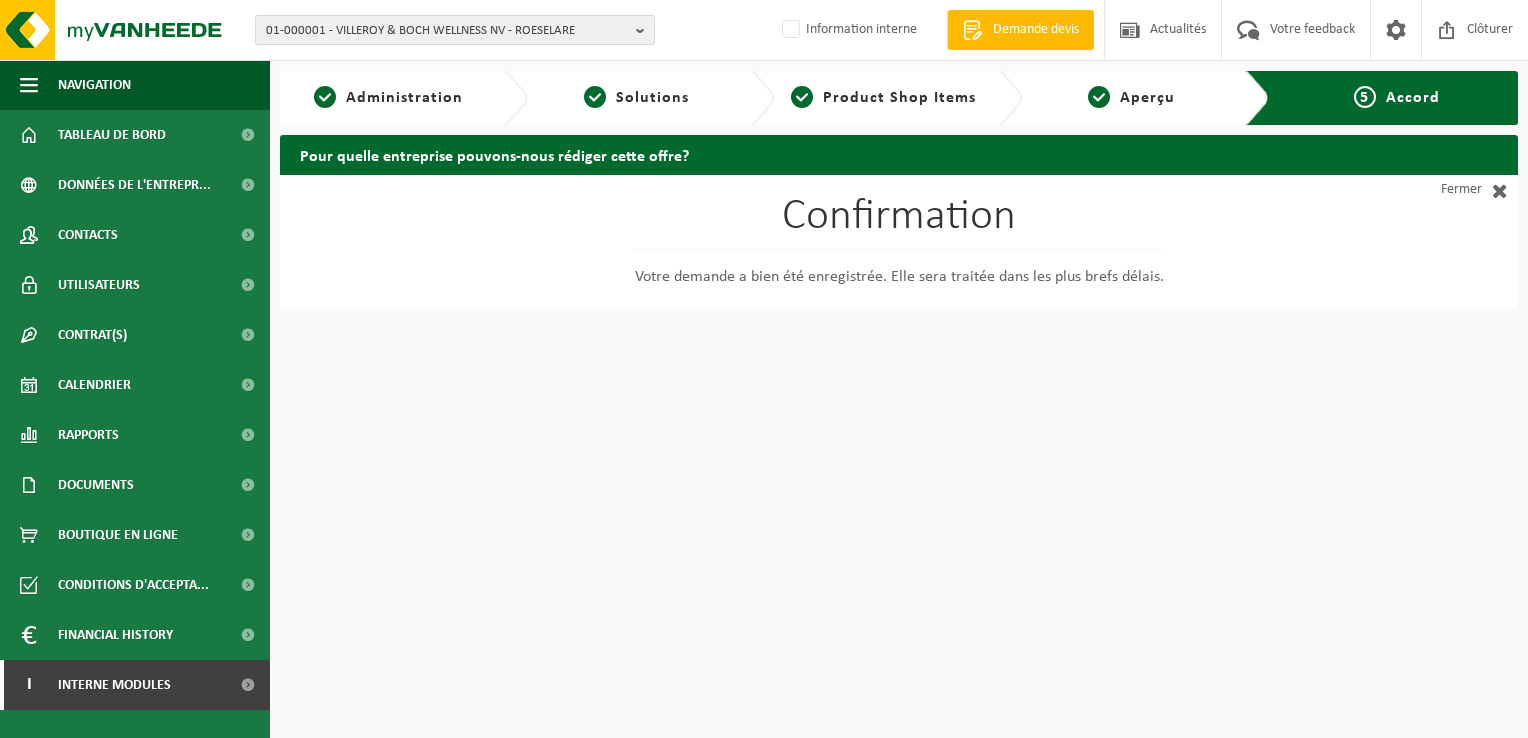 scroll, scrollTop: 0, scrollLeft: 0, axis: both 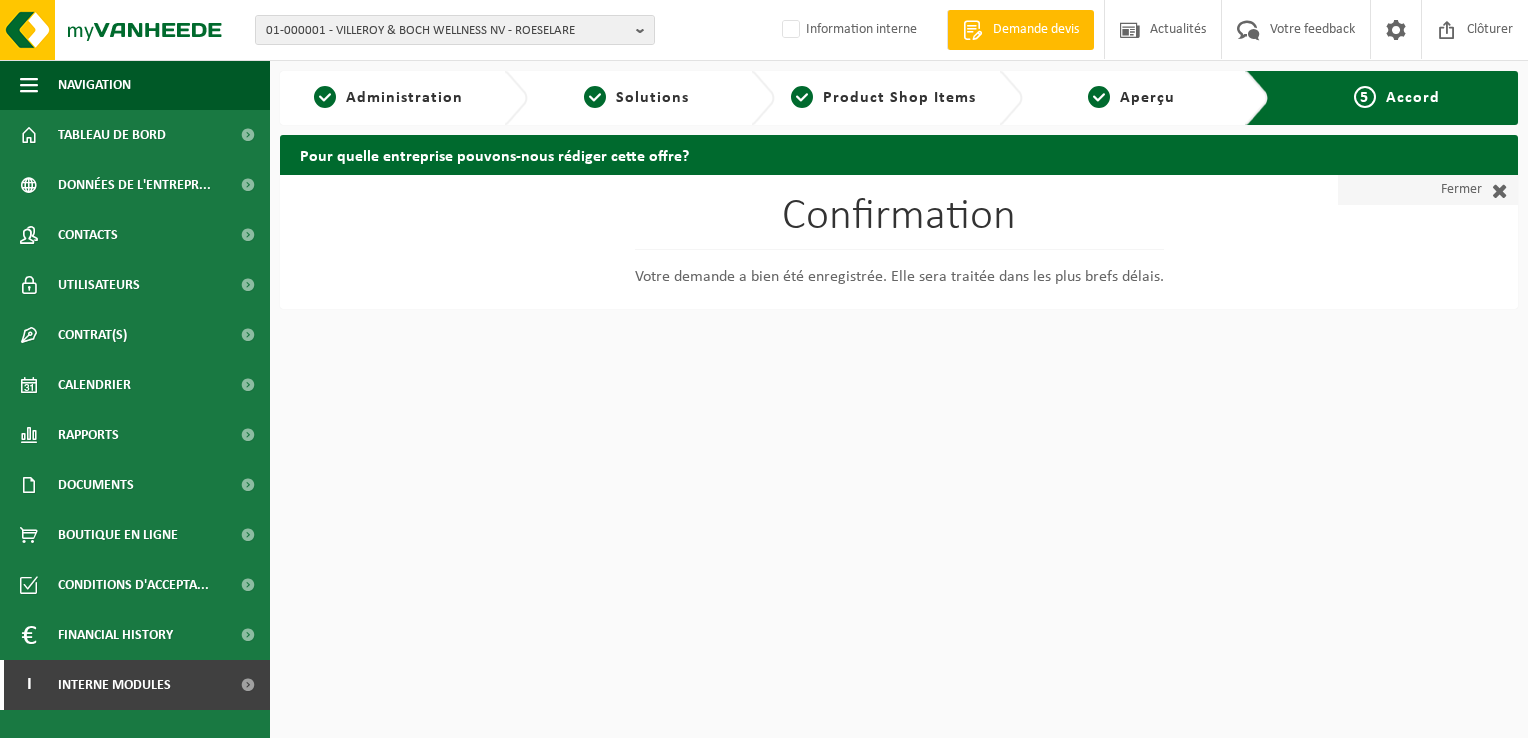 click on "Fermer" at bounding box center [1428, 190] 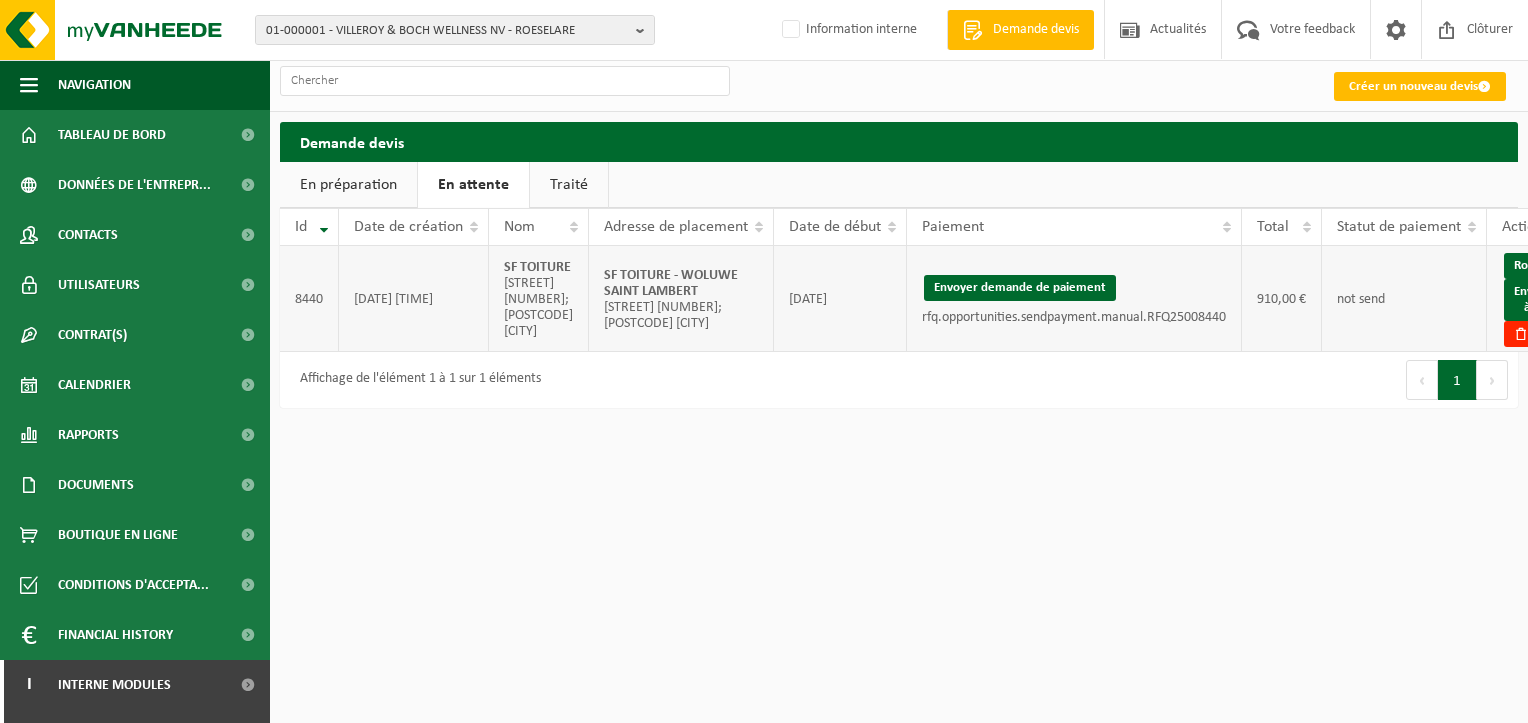 scroll, scrollTop: 0, scrollLeft: 0, axis: both 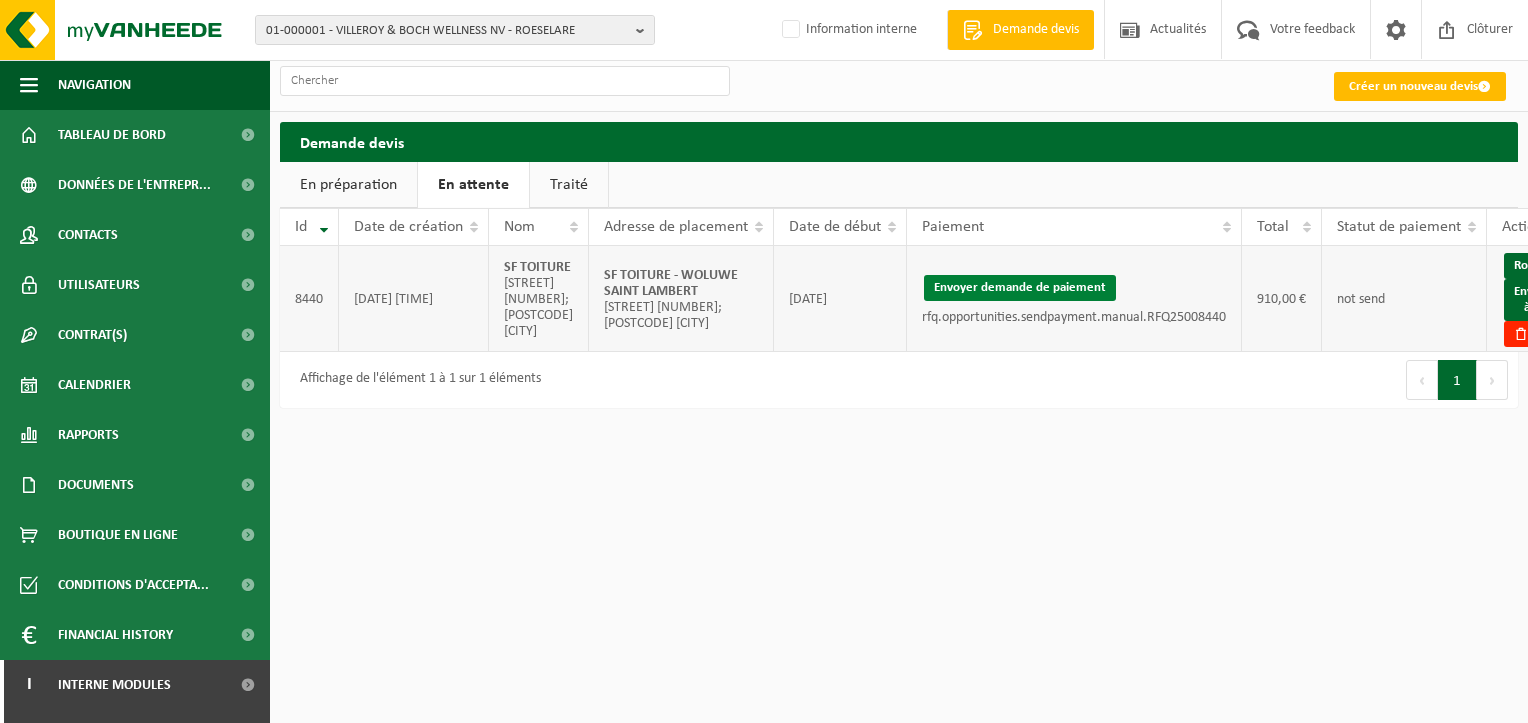 click on "Envoyer demande de paiement" at bounding box center (1020, 288) 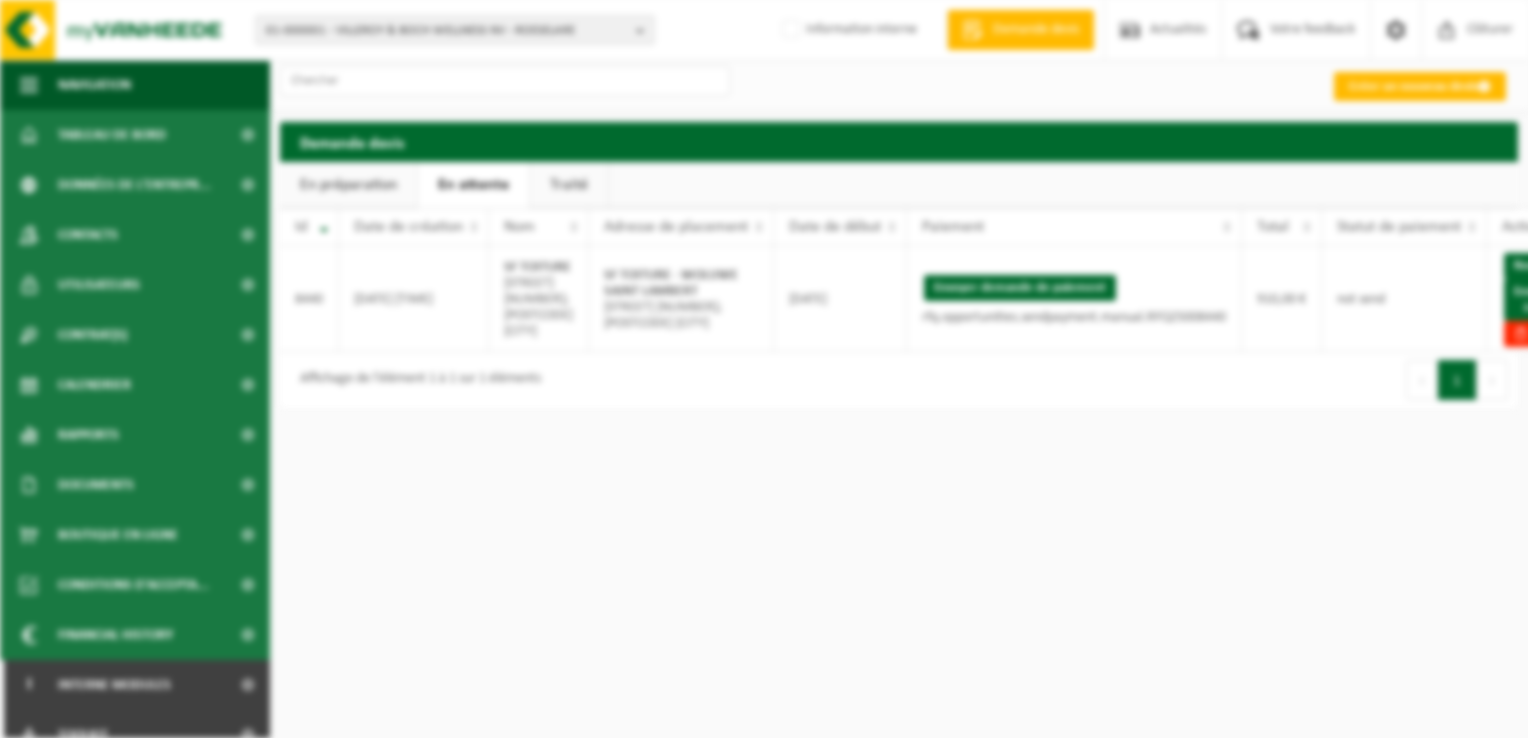 scroll, scrollTop: 0, scrollLeft: 0, axis: both 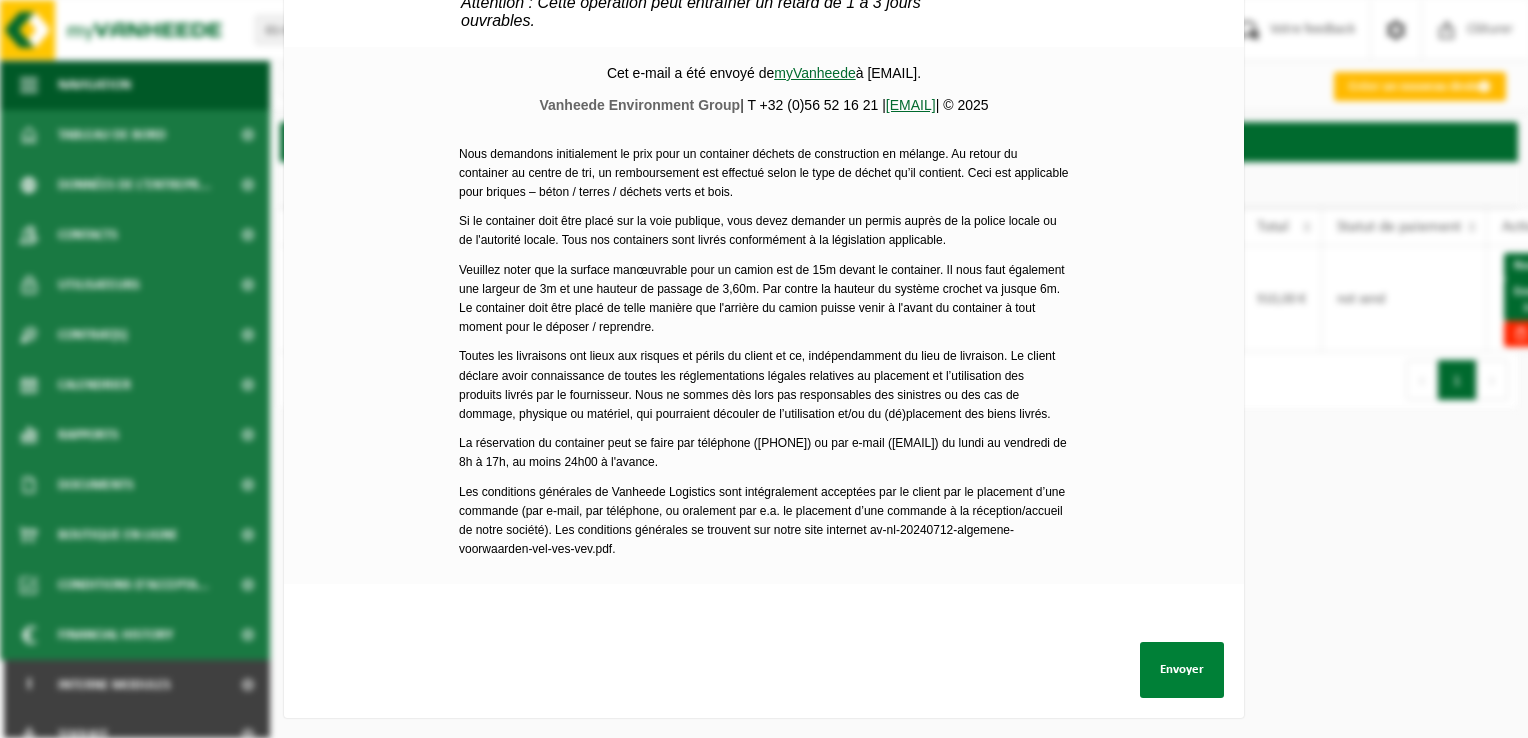 click on "Envoyer" at bounding box center [1182, 670] 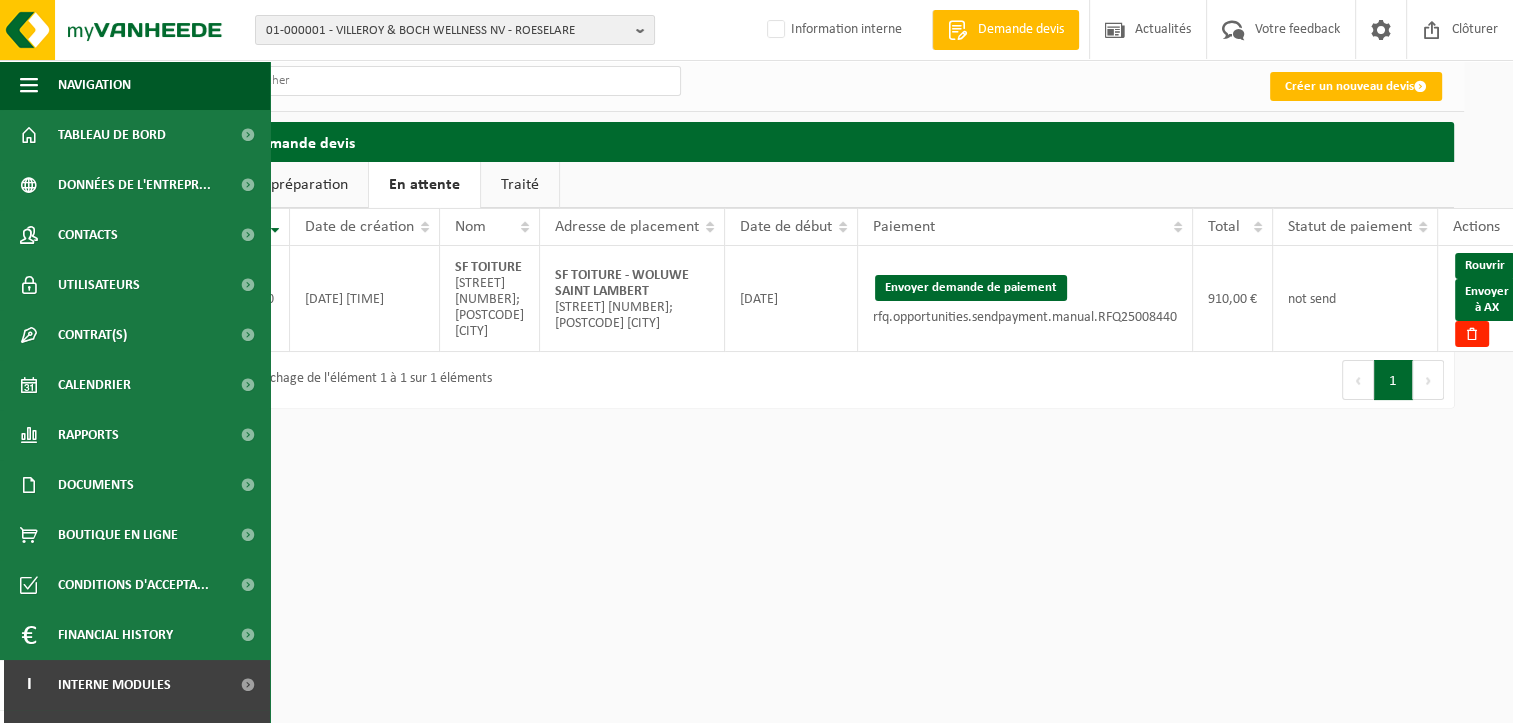 scroll, scrollTop: 0, scrollLeft: 77, axis: horizontal 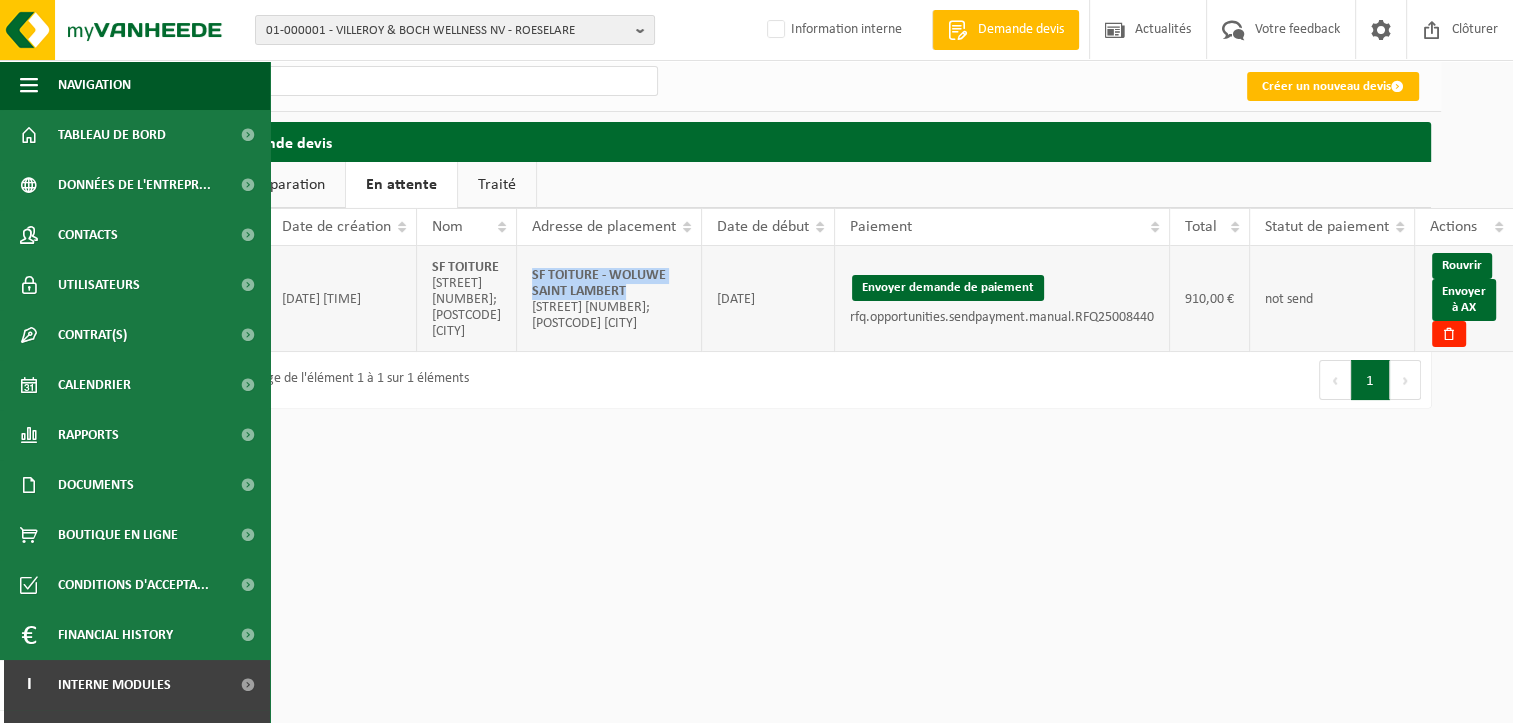 drag, startPoint x: 665, startPoint y: 283, endPoint x: 517, endPoint y: 260, distance: 149.7765 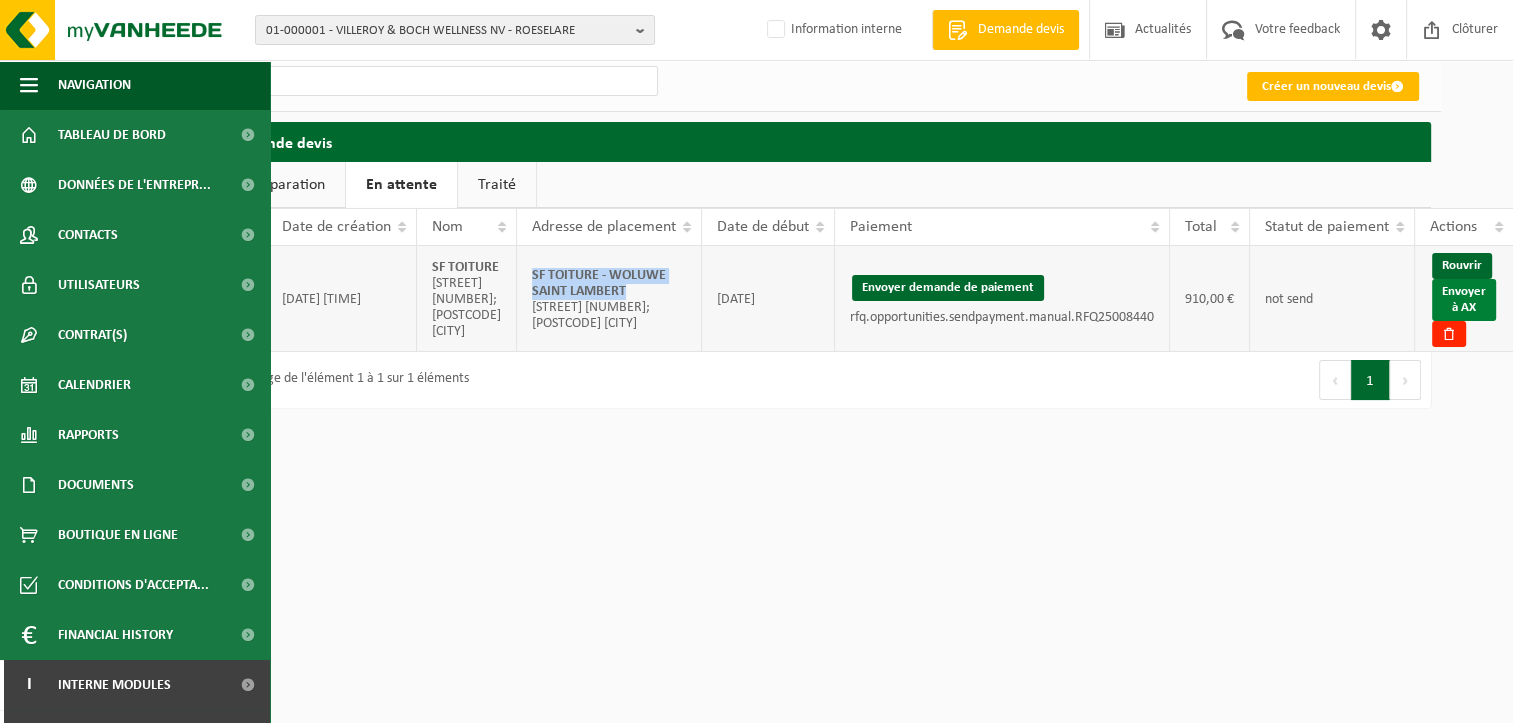click on "Envoyer à AX" at bounding box center [1464, 300] 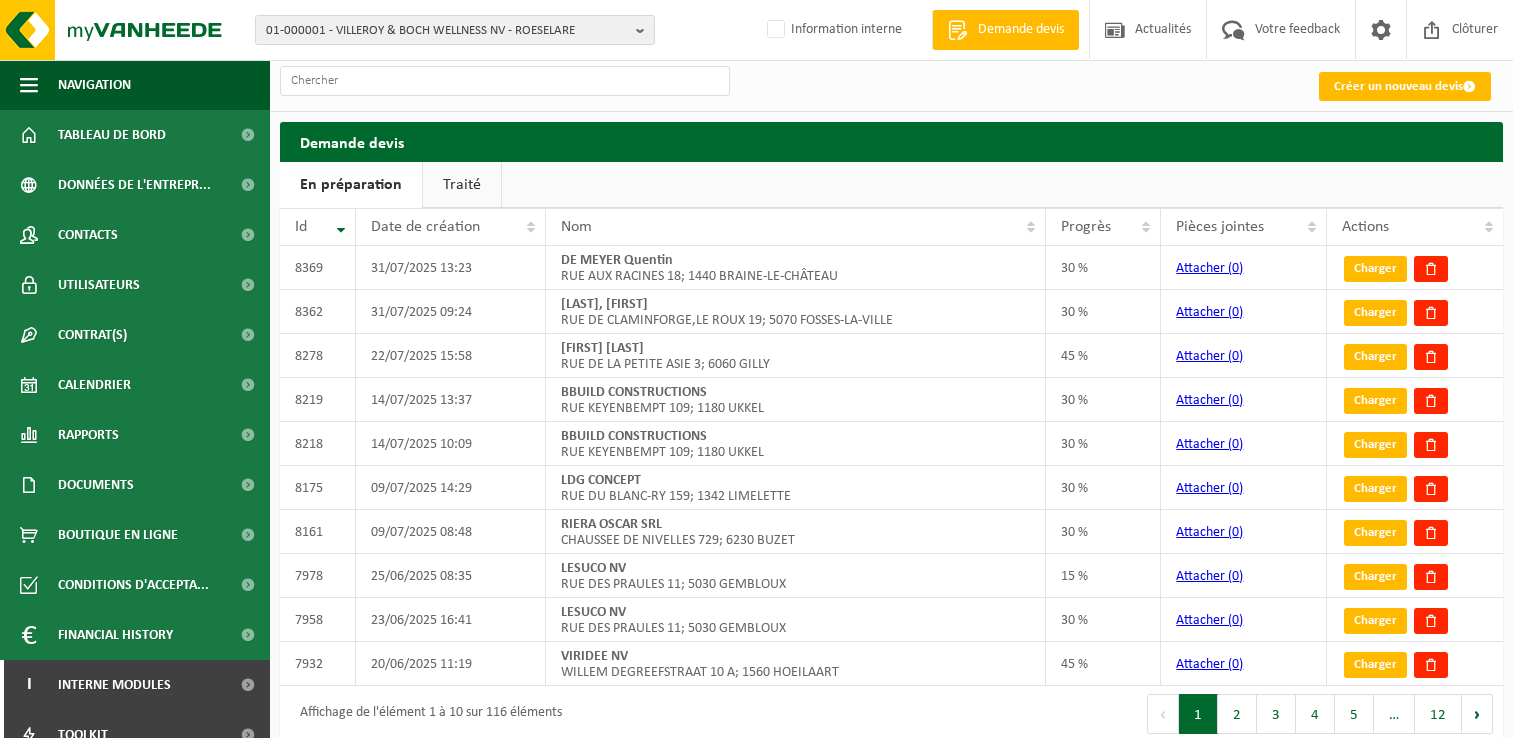 scroll, scrollTop: 0, scrollLeft: 0, axis: both 